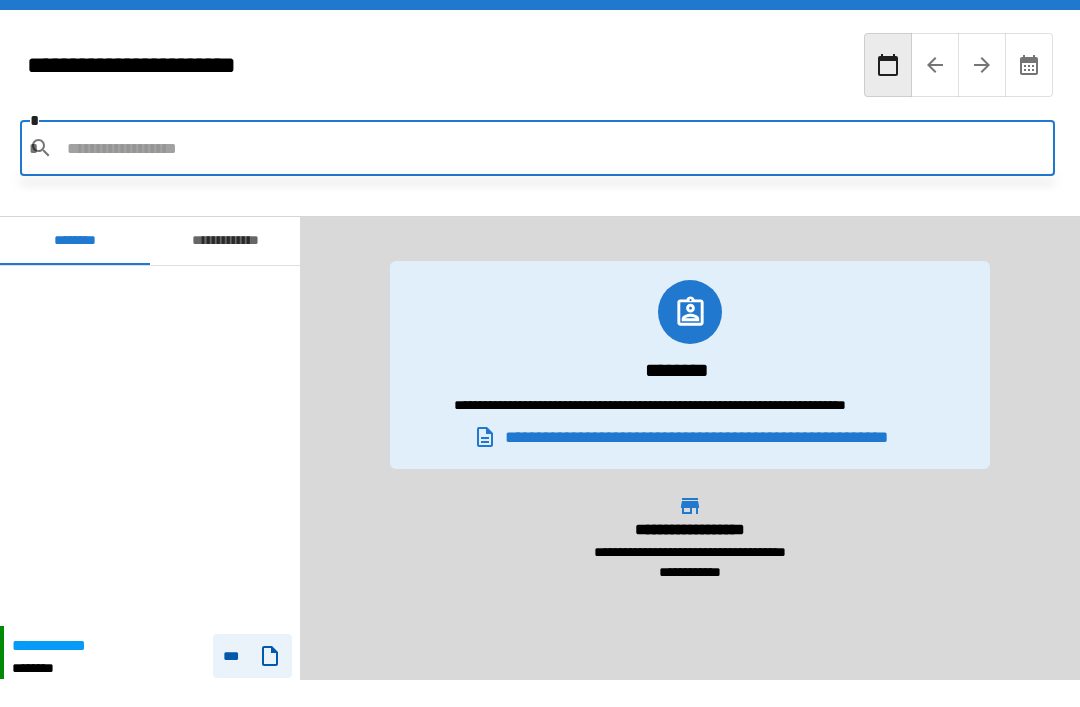 scroll, scrollTop: 64, scrollLeft: 0, axis: vertical 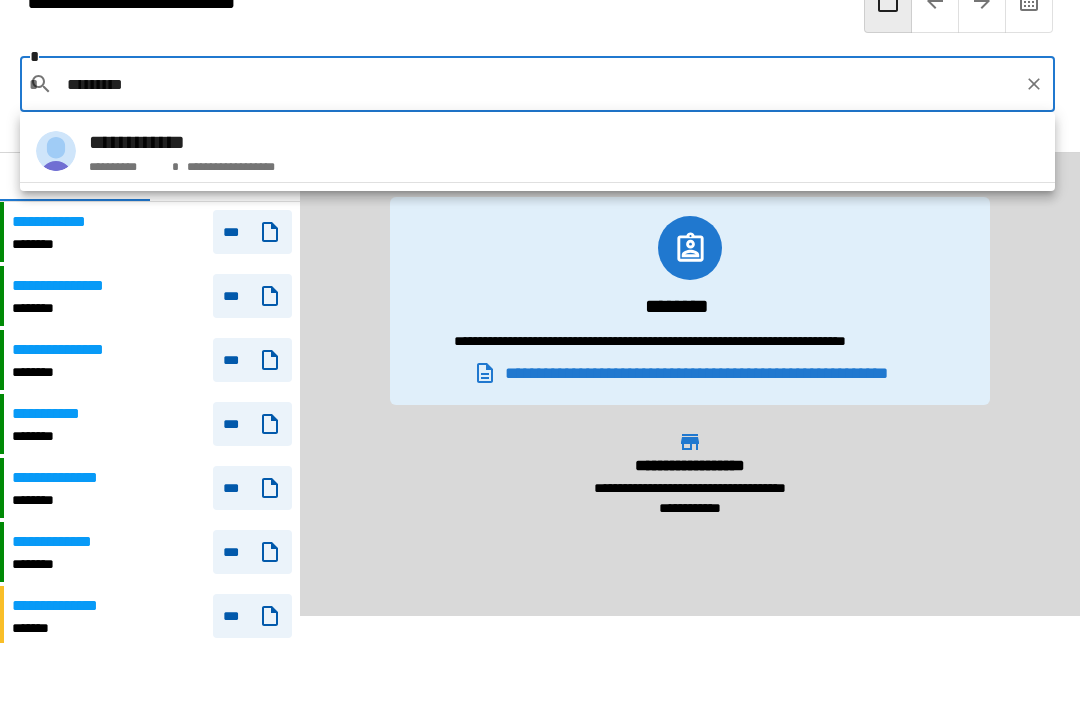 click on "**********" at bounding box center [537, 151] 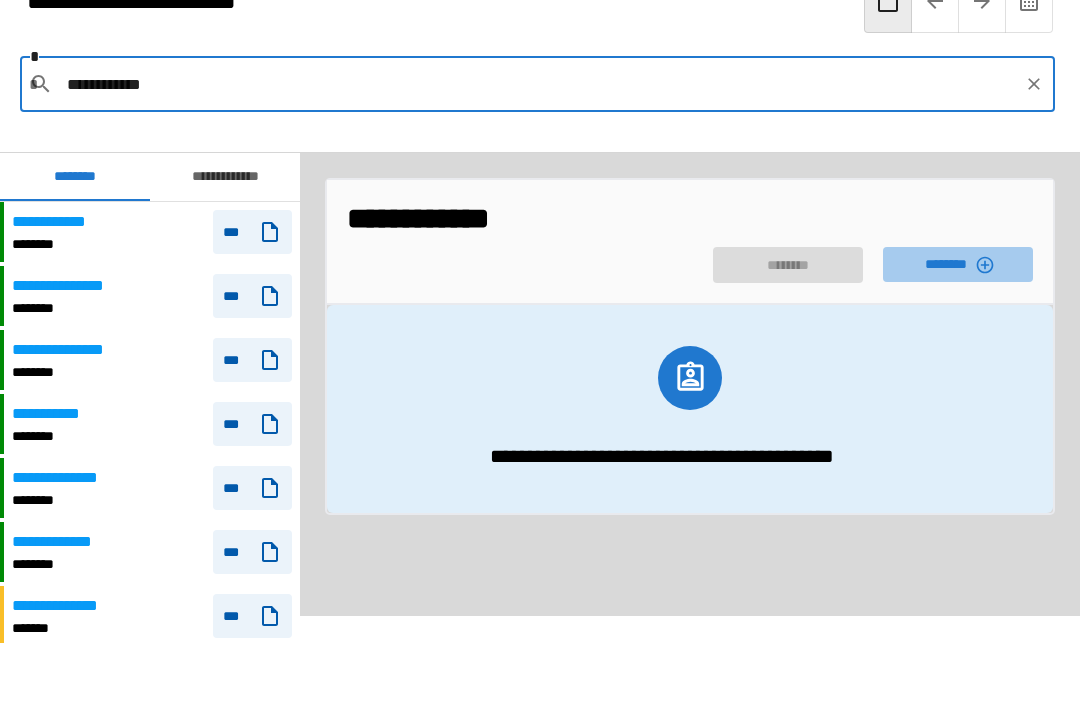 click on "********" at bounding box center (958, 264) 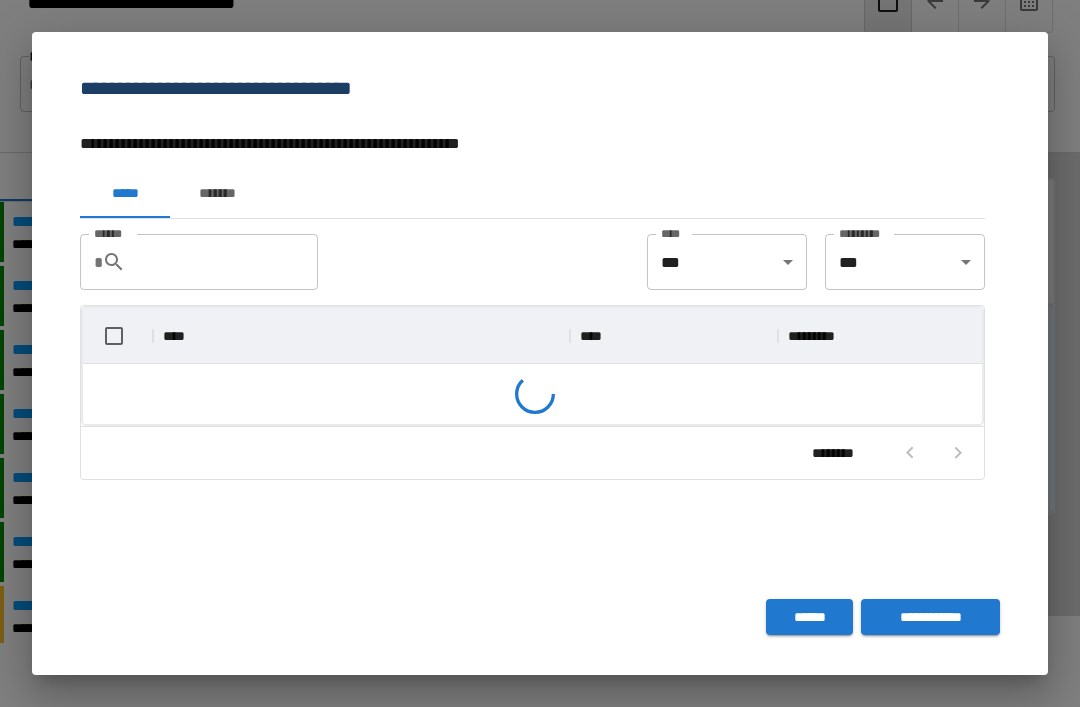 scroll, scrollTop: 296, scrollLeft: 899, axis: both 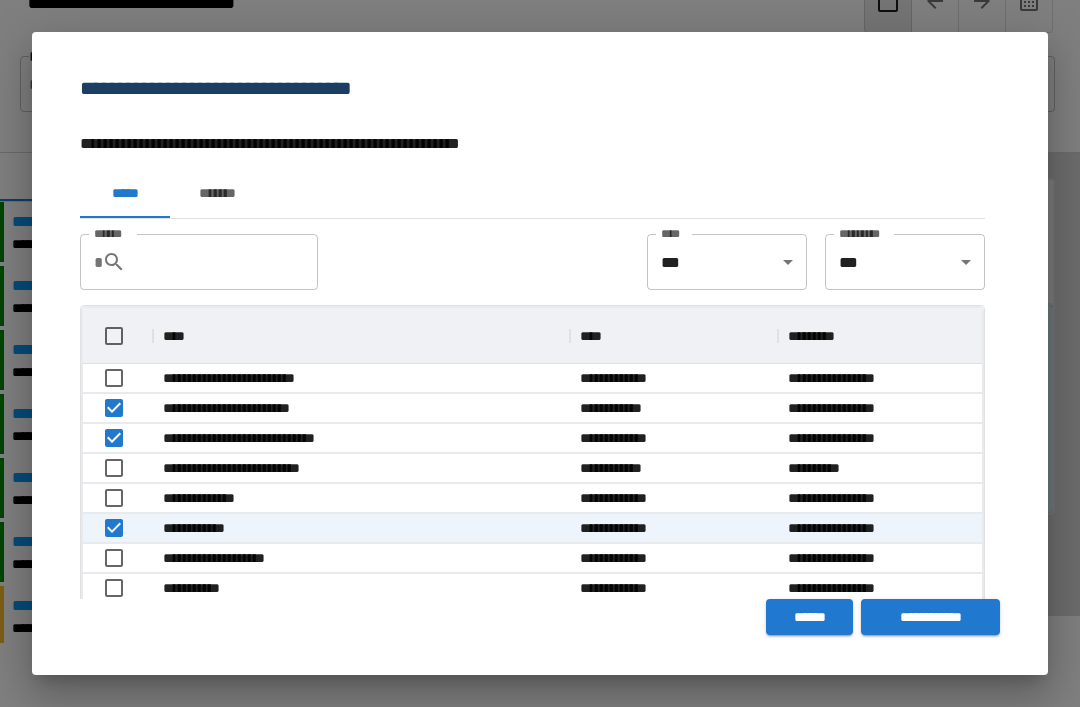 click on "**********" at bounding box center [930, 617] 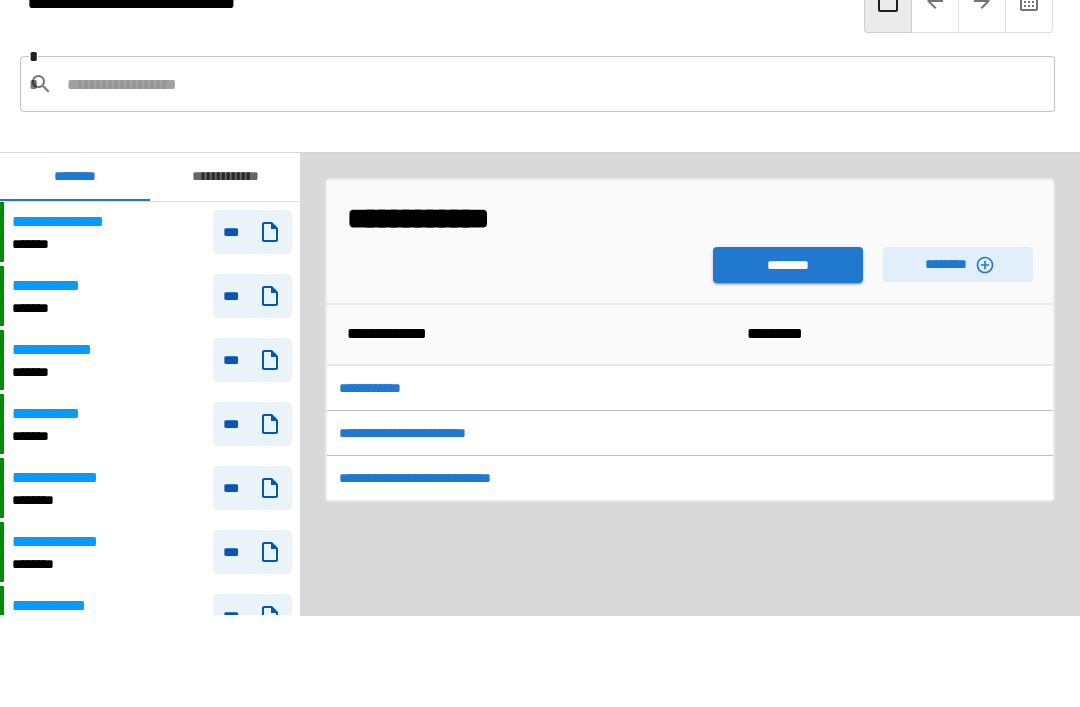 scroll, scrollTop: 960, scrollLeft: 0, axis: vertical 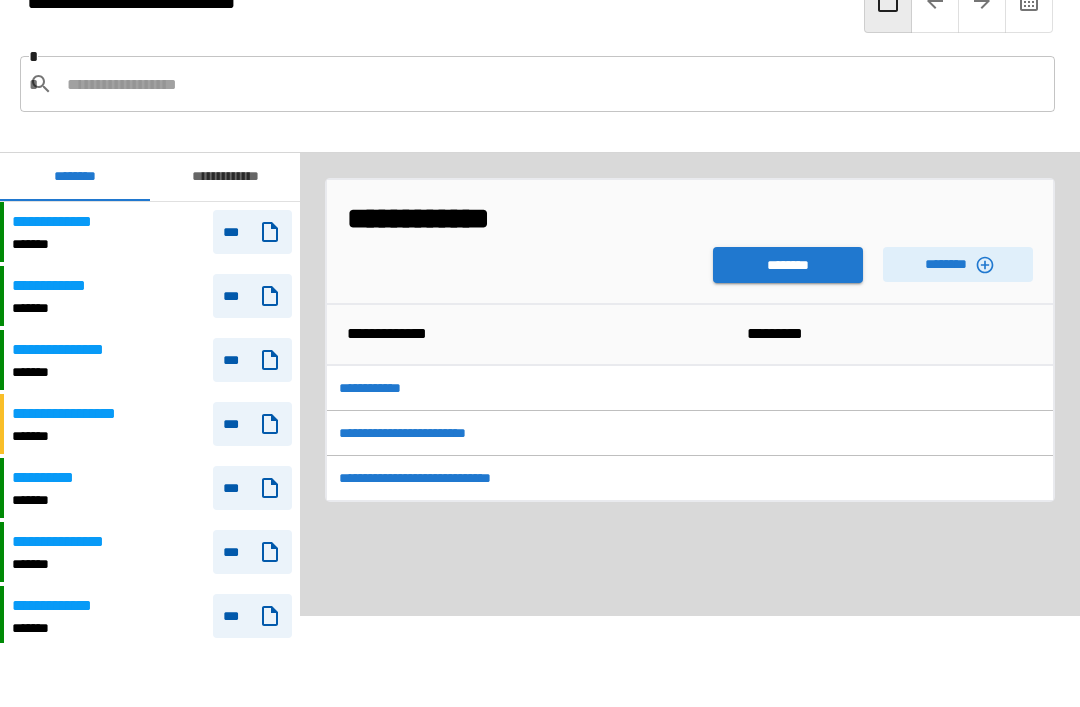 click on "**********" at bounding box center (604, 218) 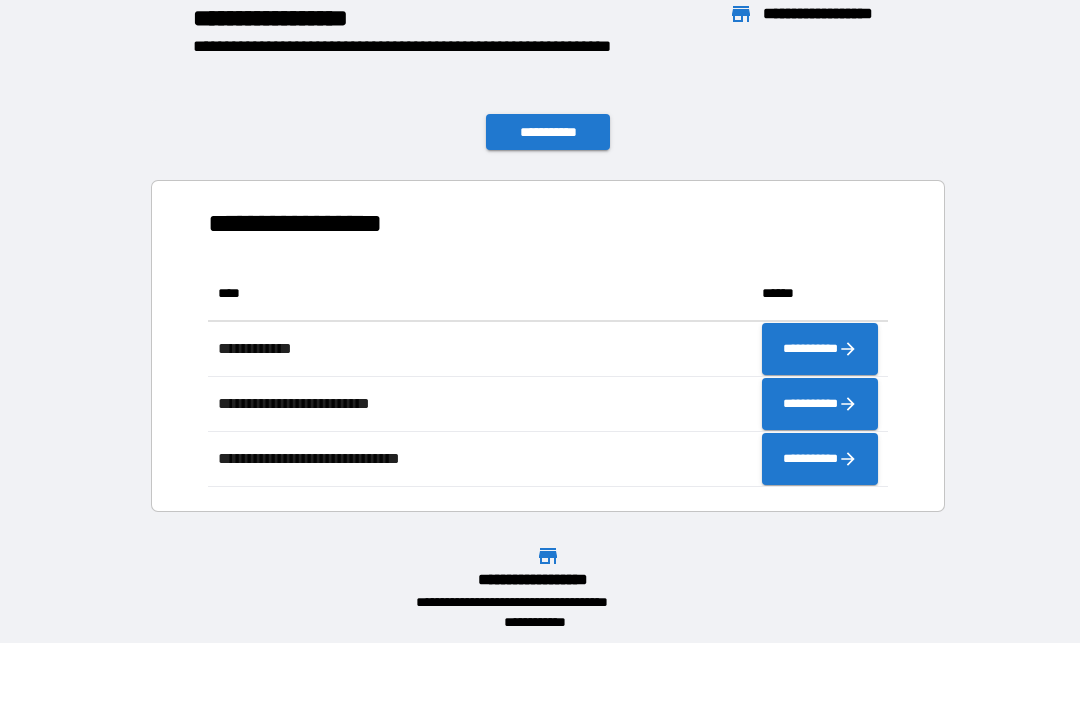scroll, scrollTop: 1, scrollLeft: 1, axis: both 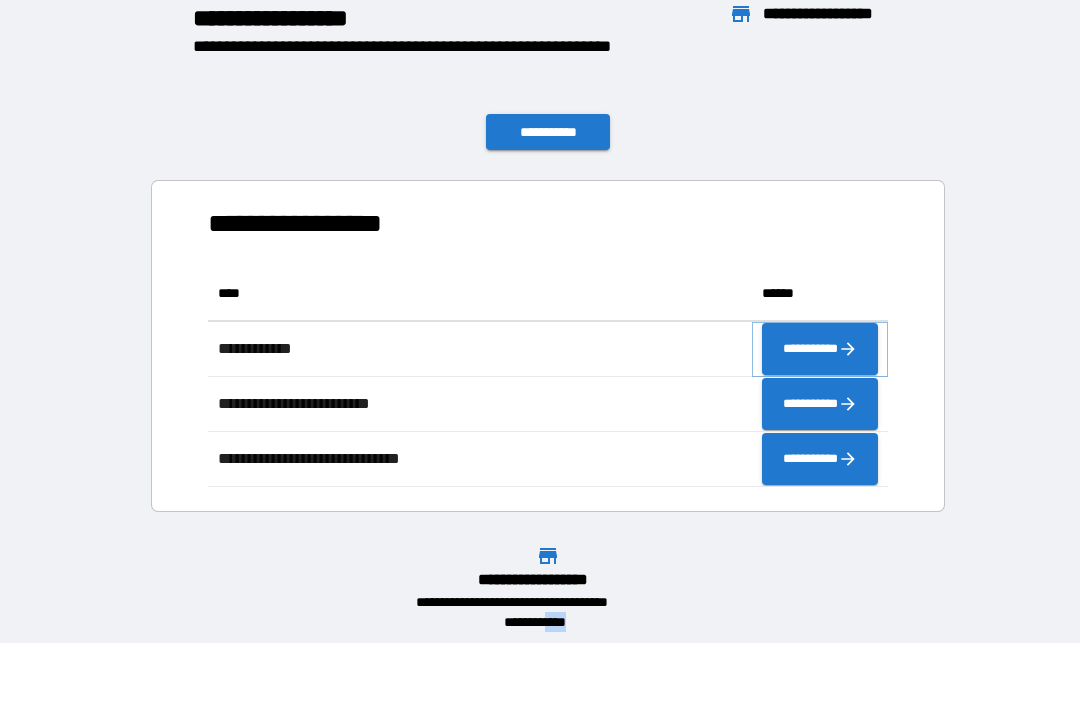 click on "**********" at bounding box center [820, 349] 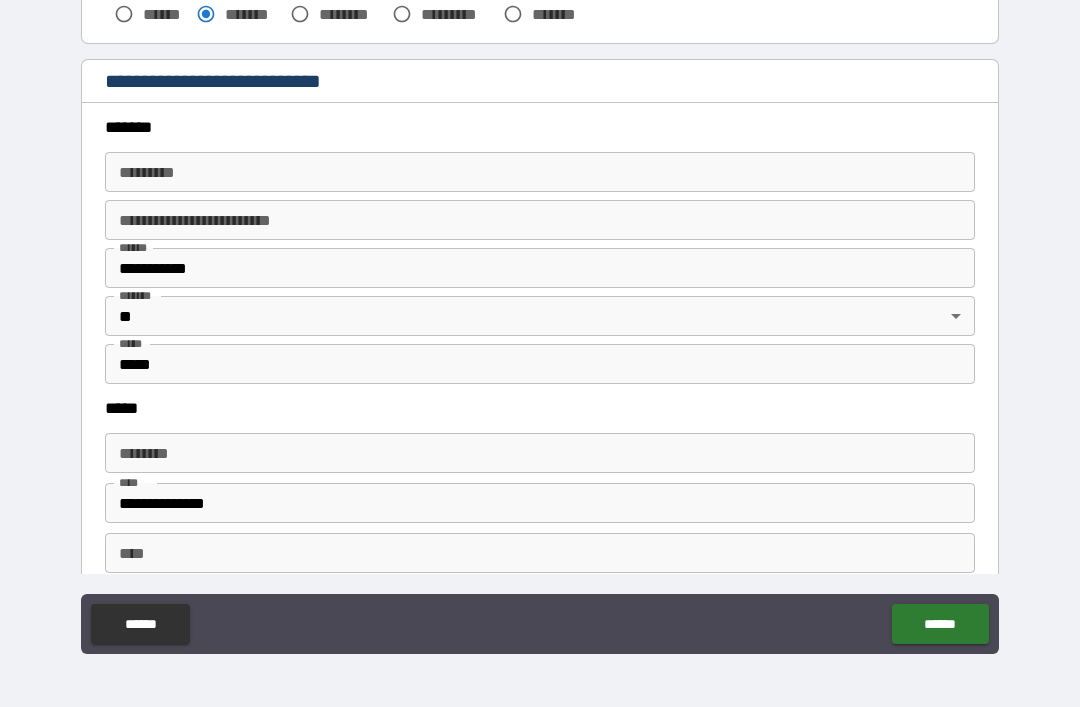 scroll, scrollTop: 661, scrollLeft: 0, axis: vertical 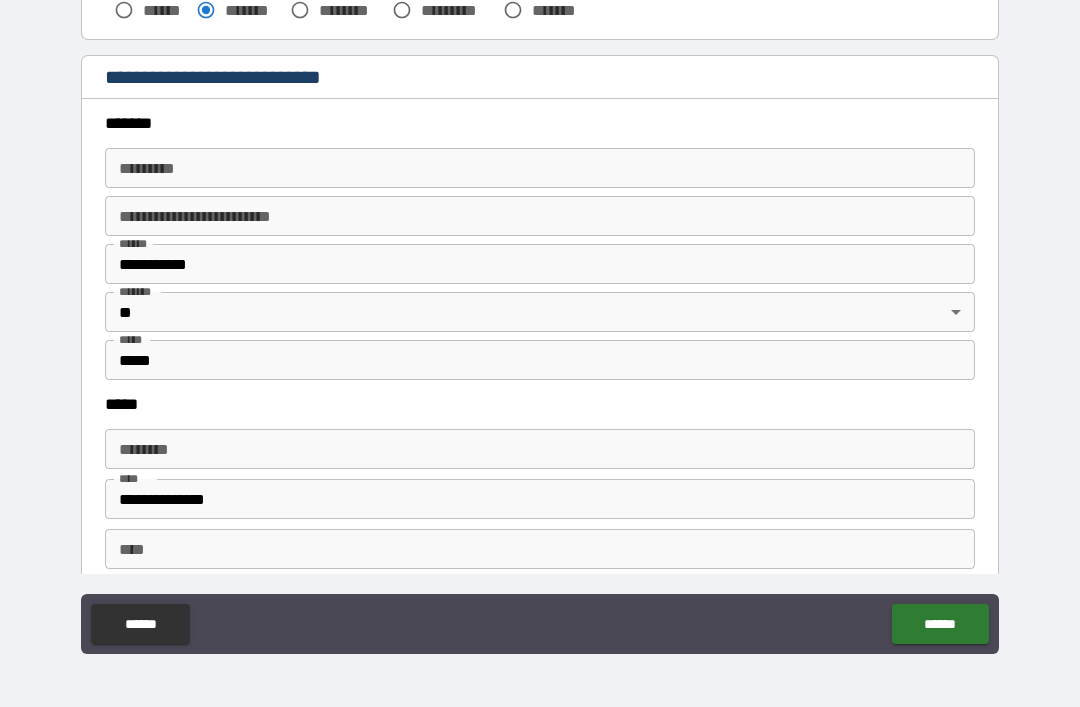 click on "*******   *" at bounding box center [540, 168] 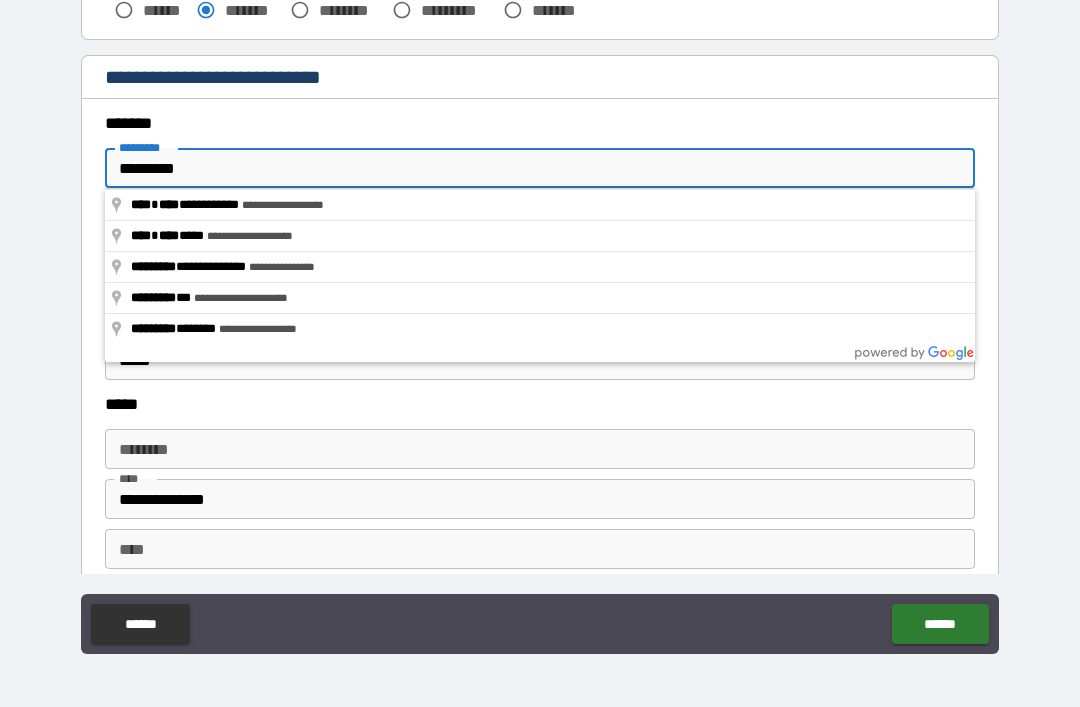 type on "**********" 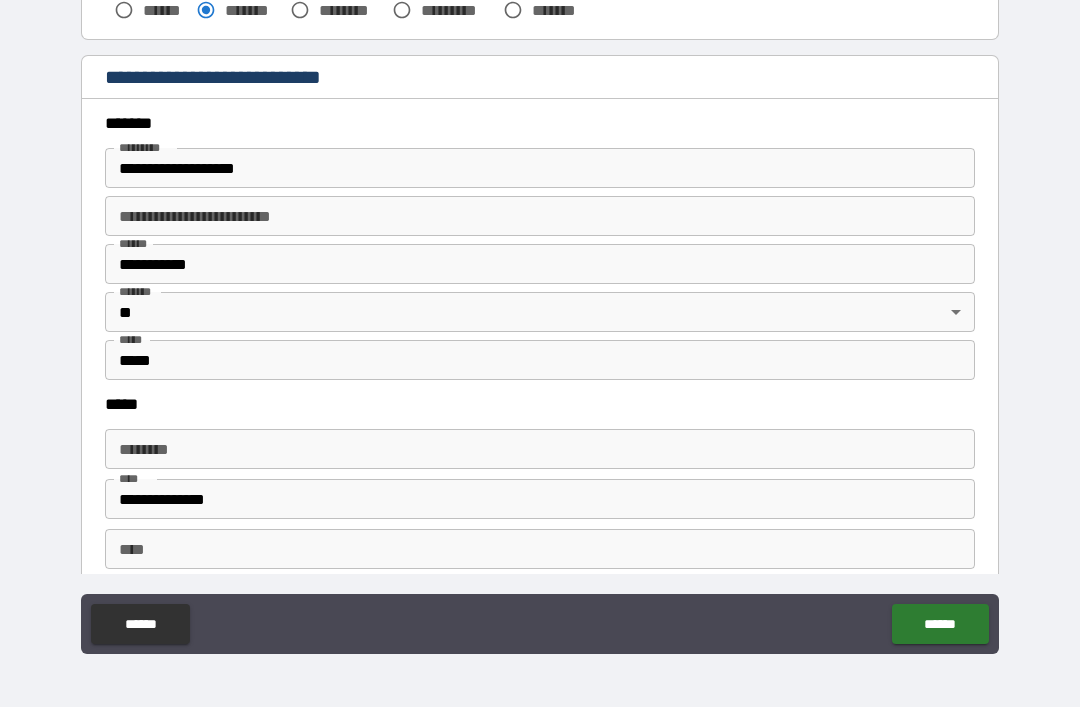 click on "**********" at bounding box center [540, 264] 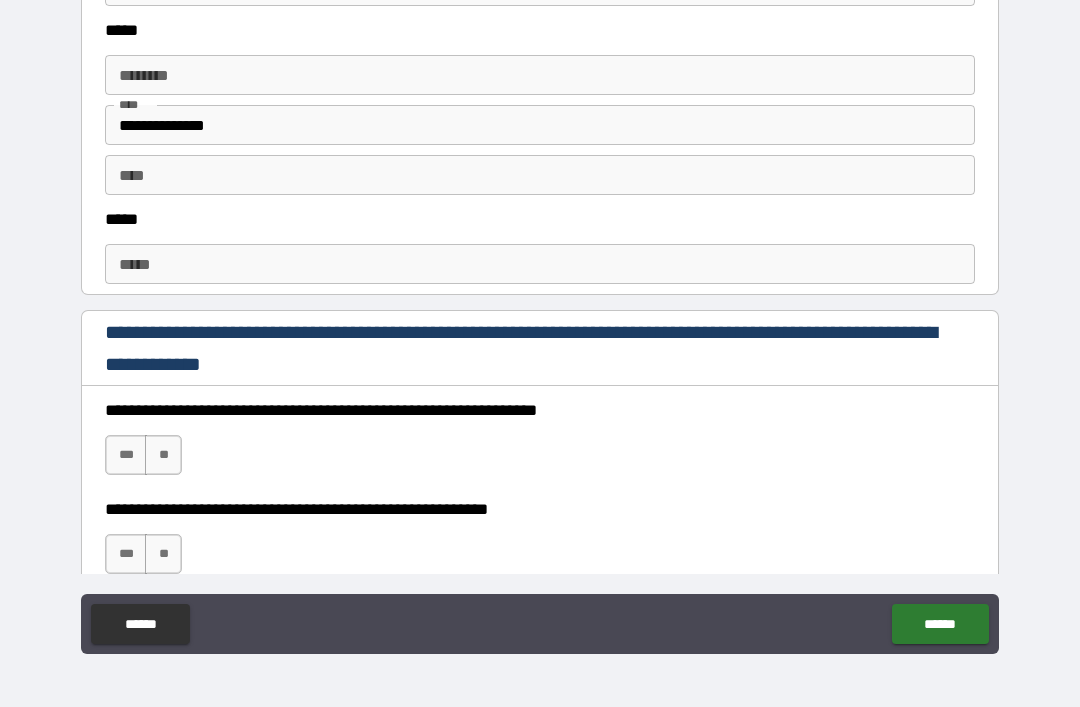 scroll, scrollTop: 1121, scrollLeft: 0, axis: vertical 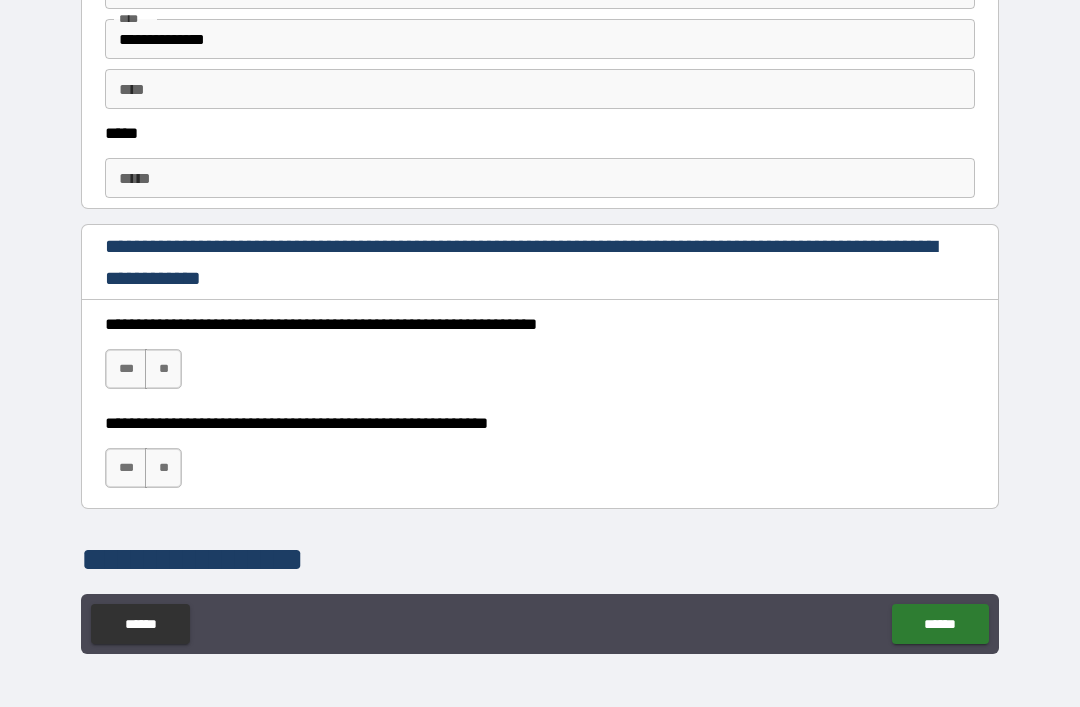 type on "******" 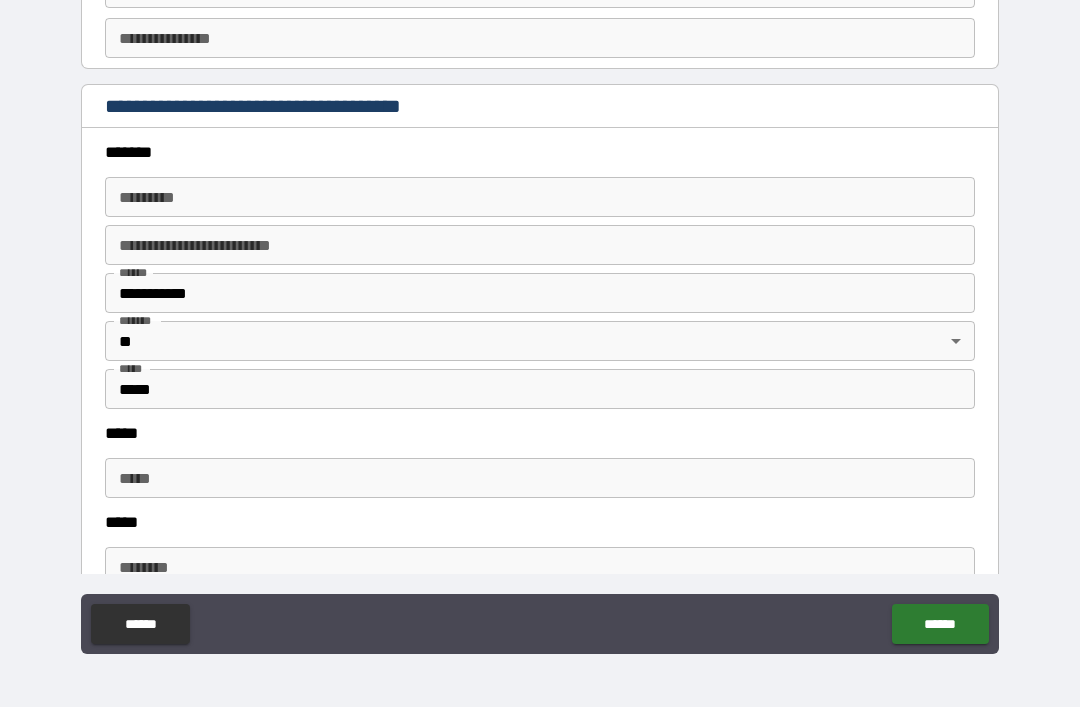 scroll, scrollTop: 2270, scrollLeft: 0, axis: vertical 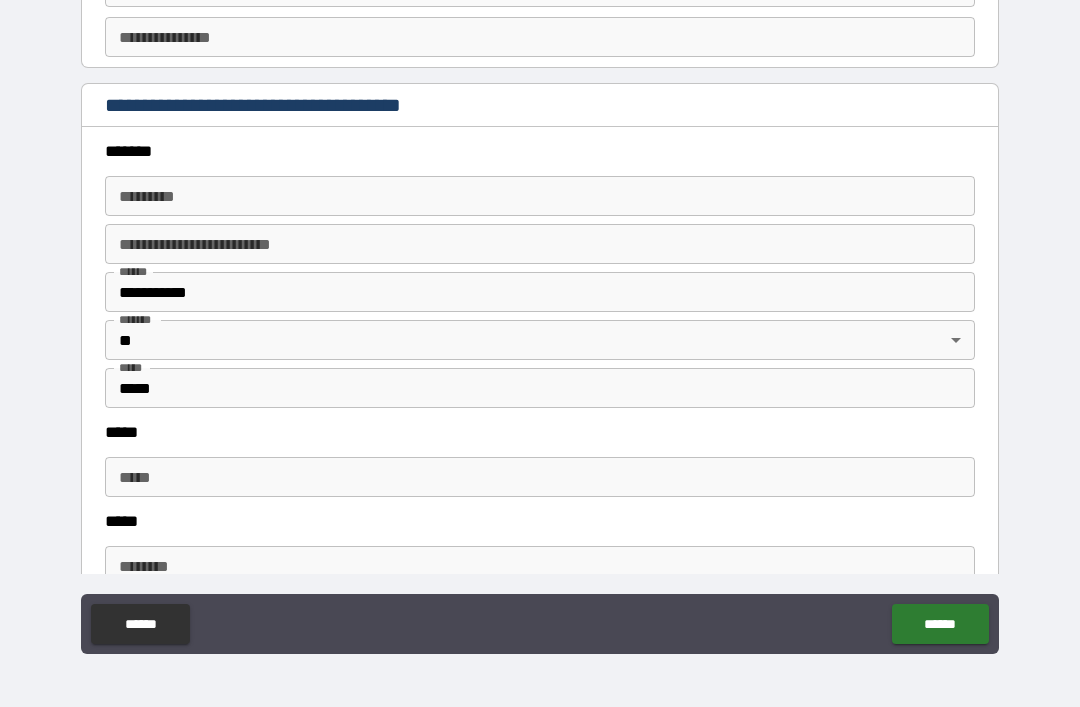 click on "*******   *" at bounding box center [540, 196] 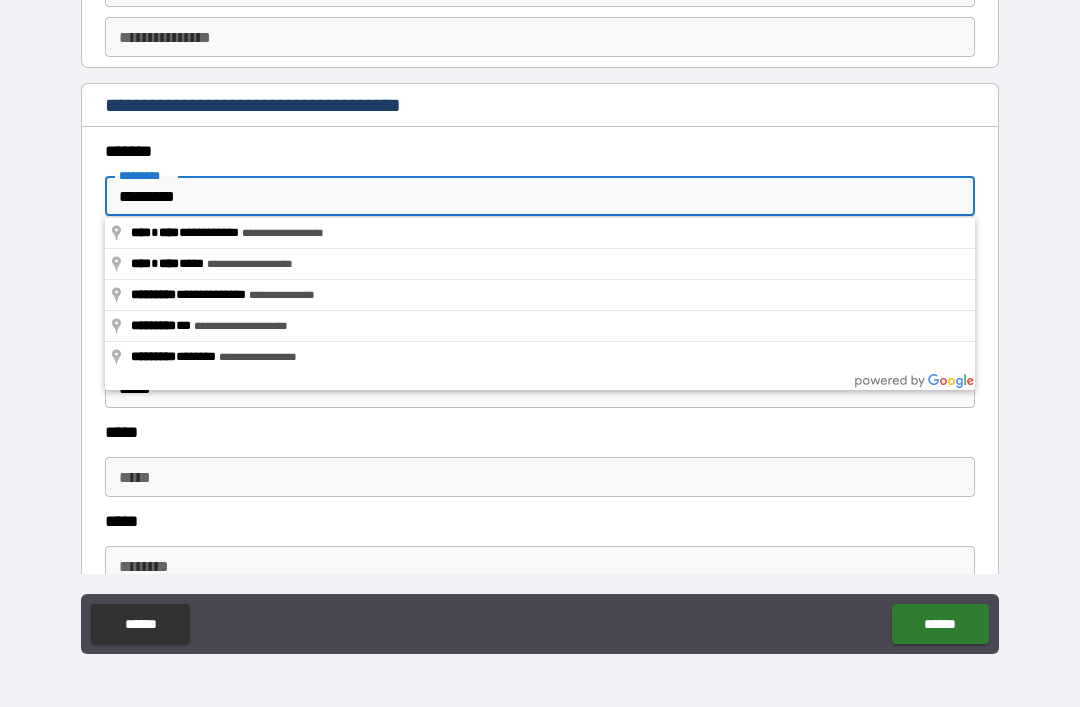 type on "**********" 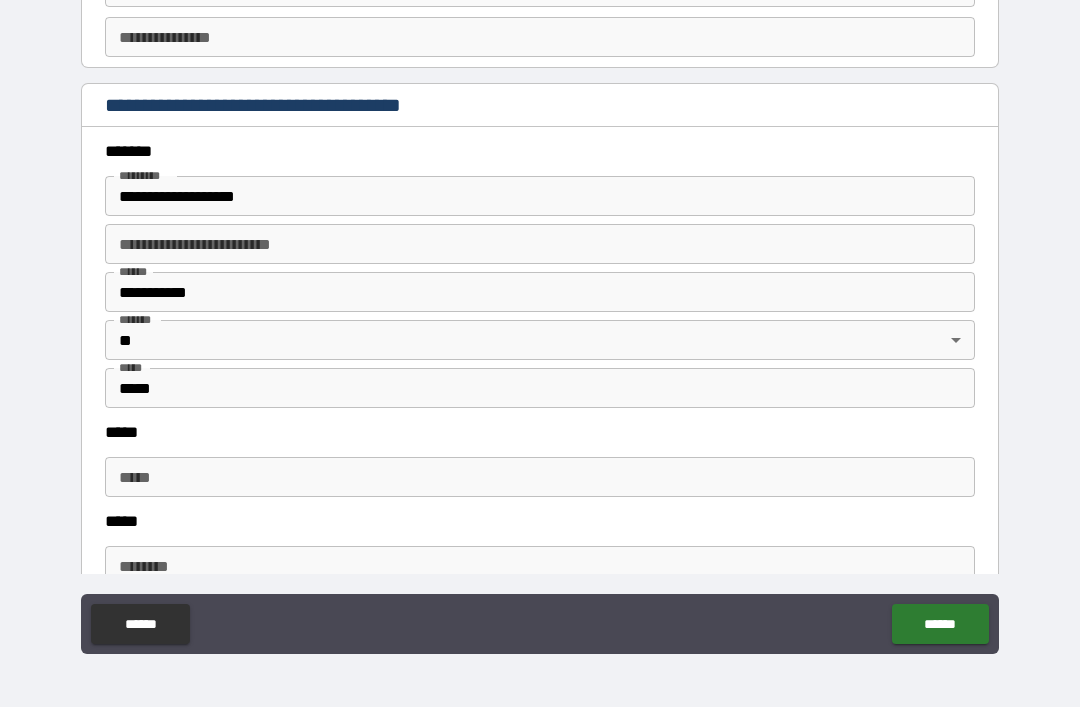 click on "**********" at bounding box center (540, 292) 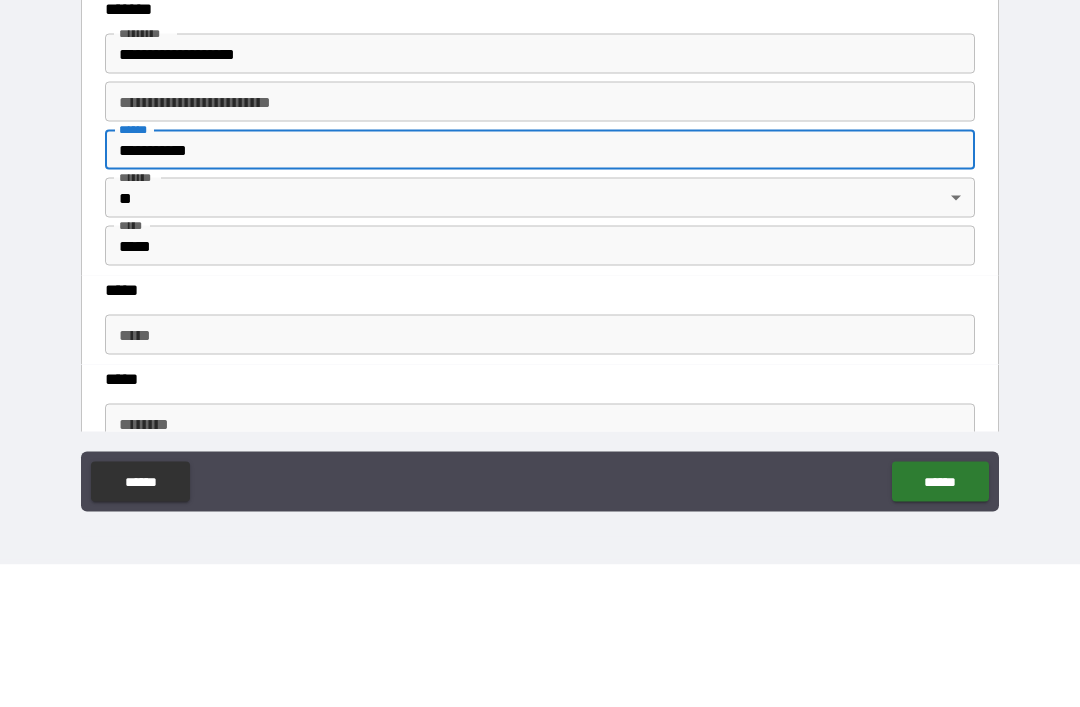 click on "**********" at bounding box center [540, 292] 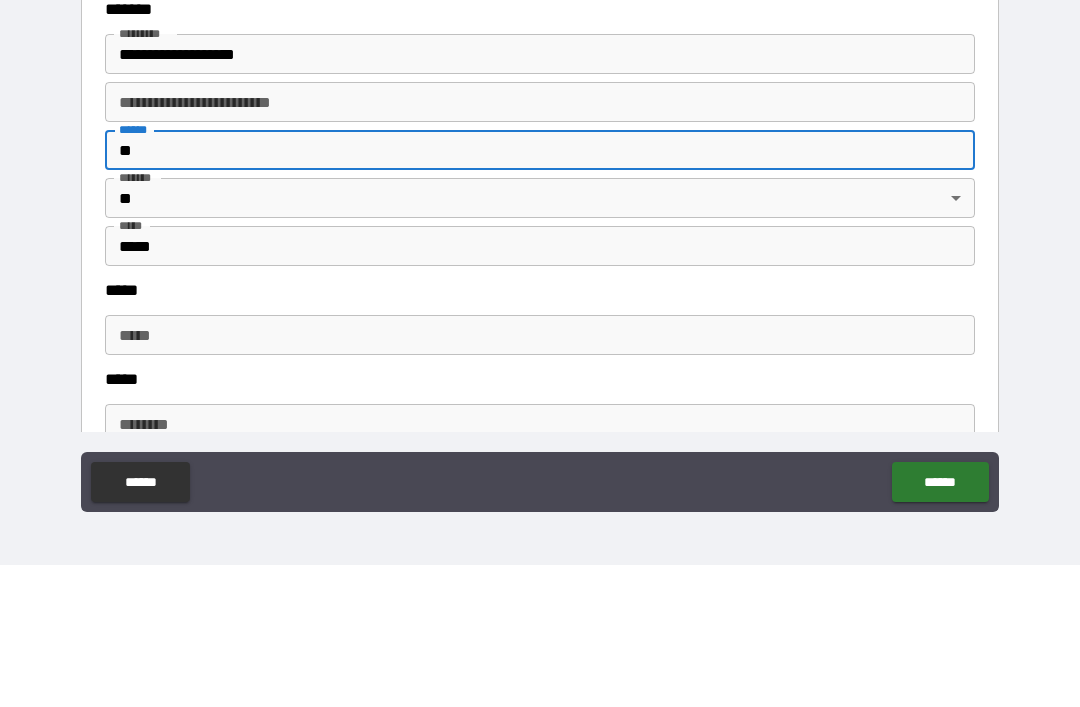 type on "*" 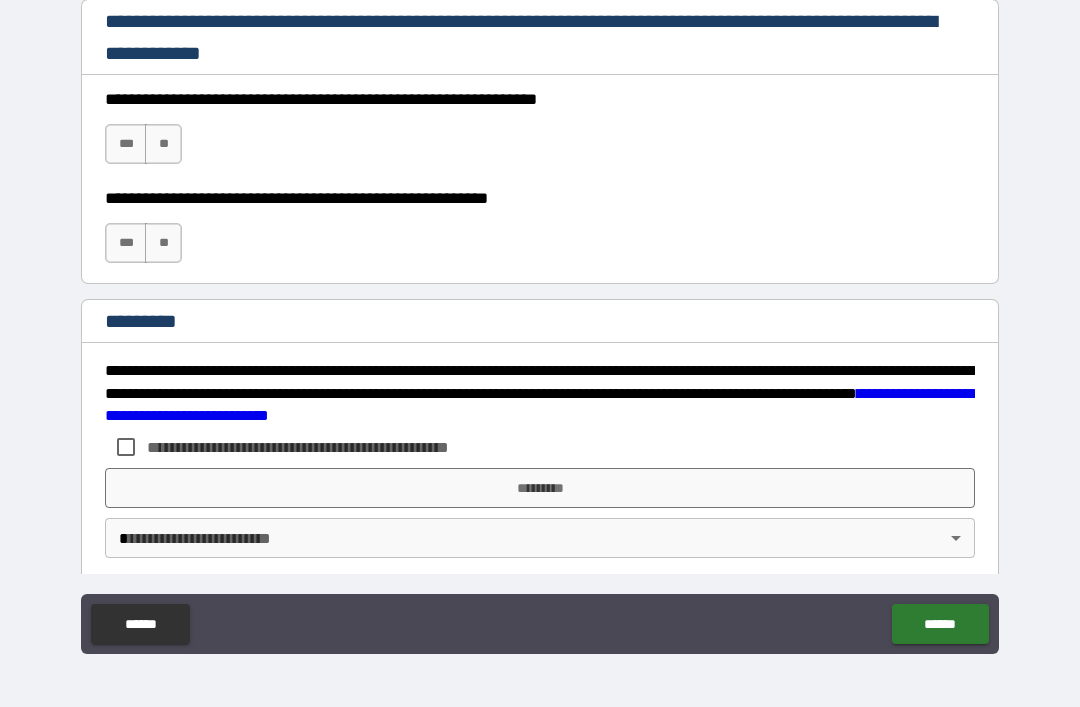 scroll, scrollTop: 2982, scrollLeft: 0, axis: vertical 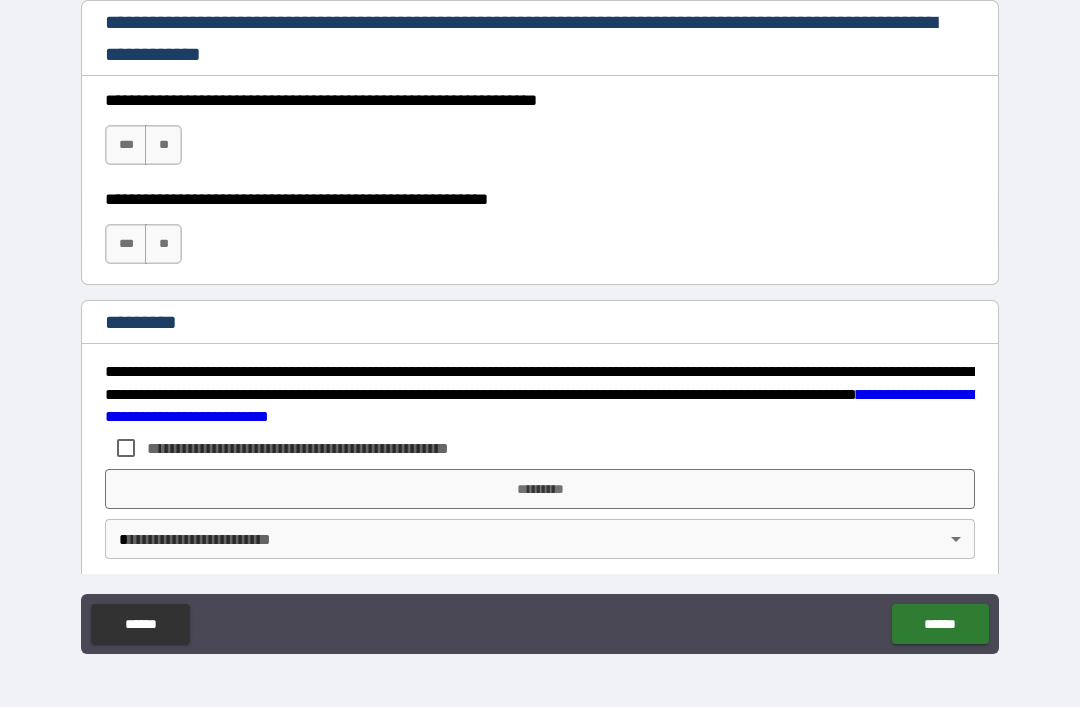 type on "******" 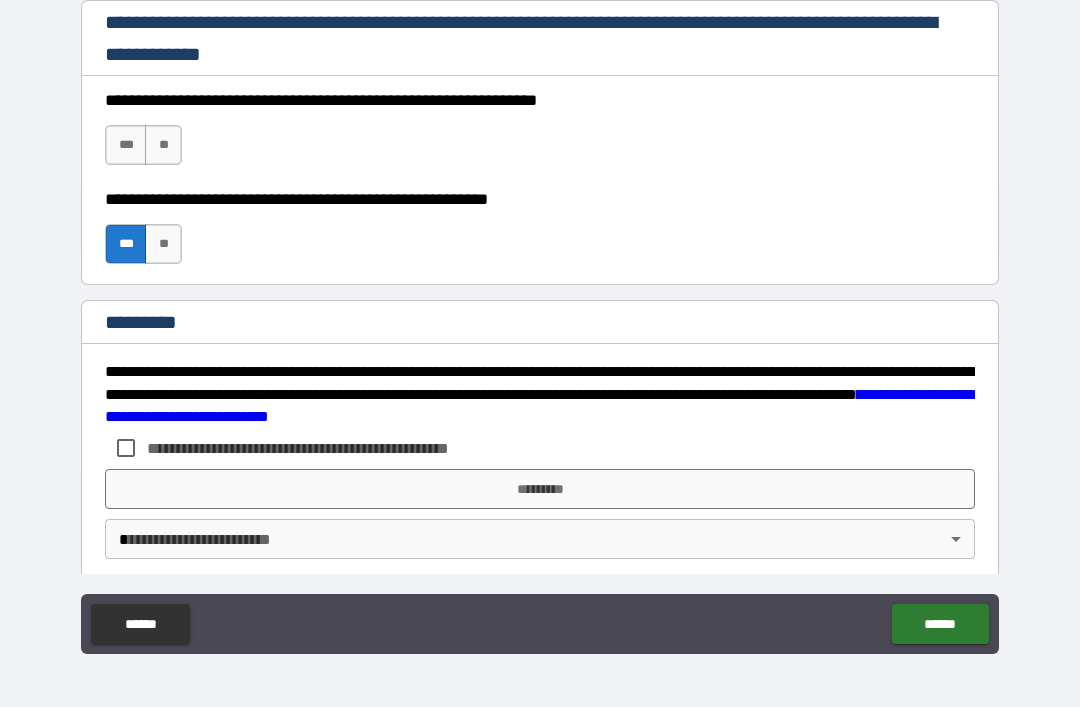 click on "**********" at bounding box center [540, 135] 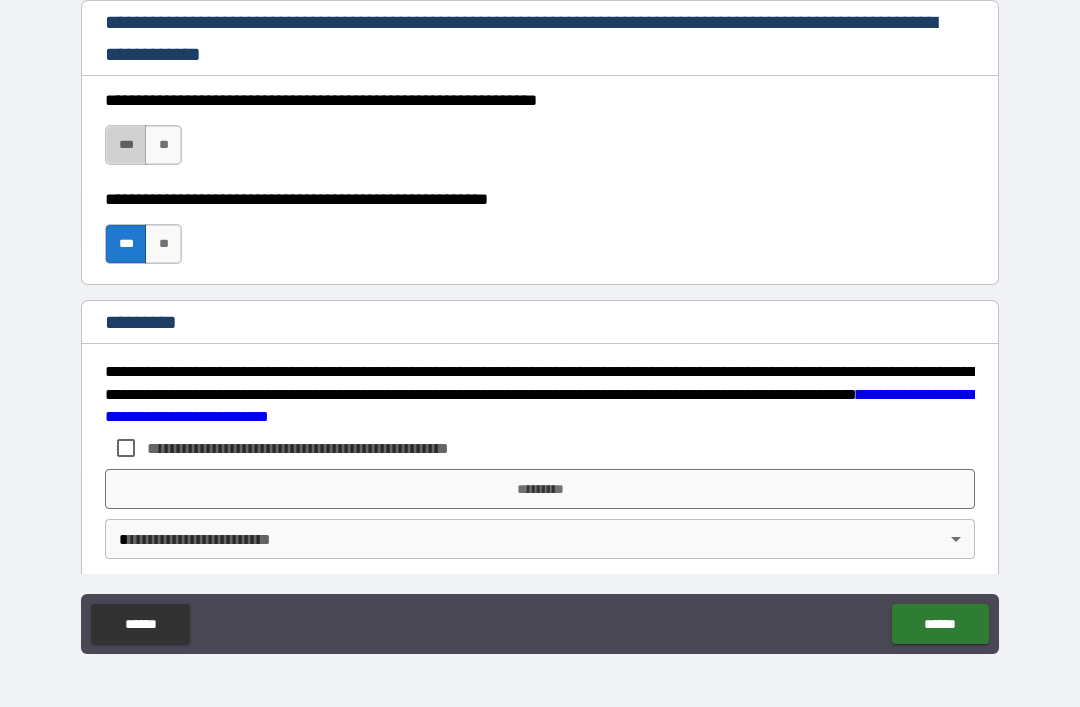 click on "***" at bounding box center (126, 145) 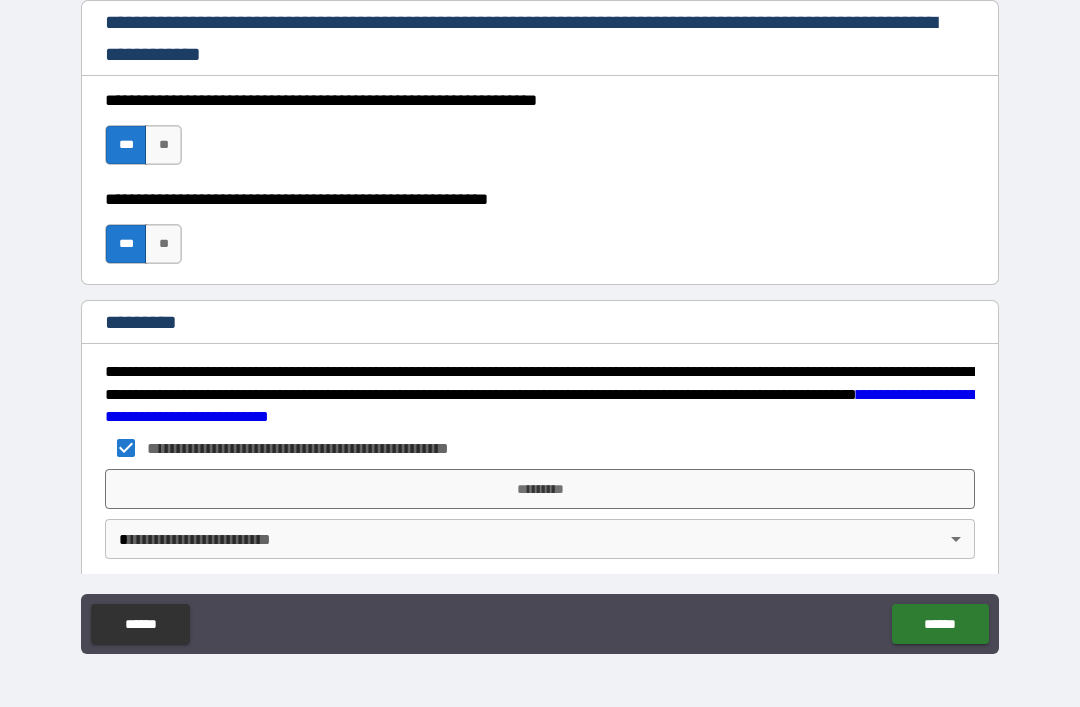 click on "**********" at bounding box center [540, 321] 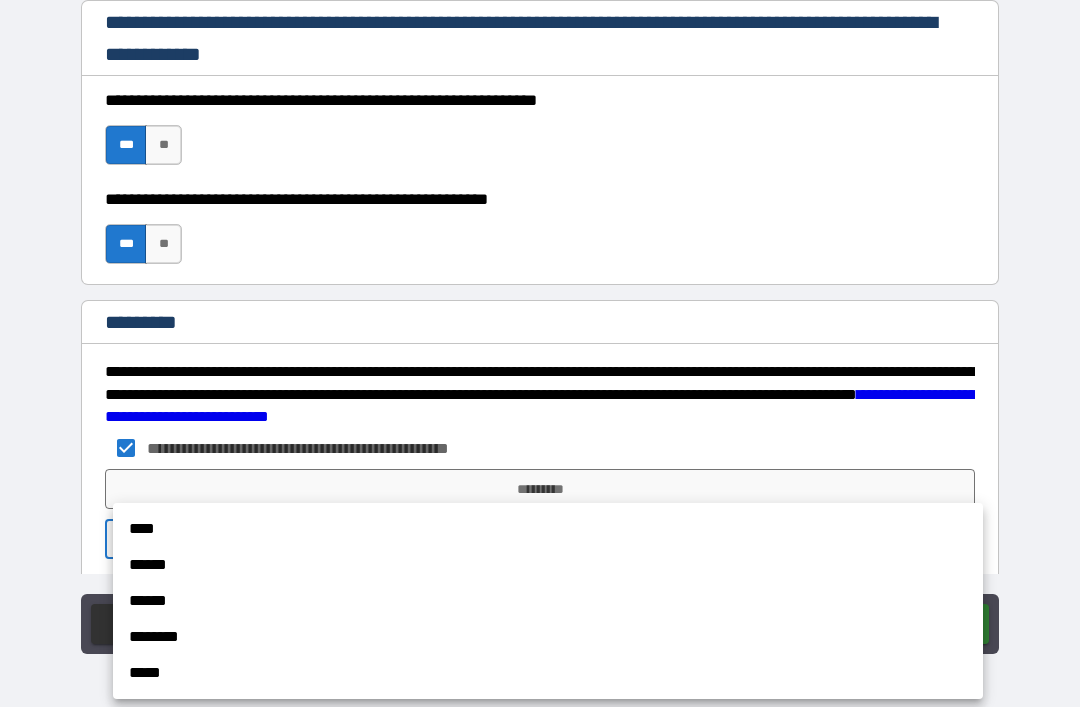 click on "****" at bounding box center (548, 529) 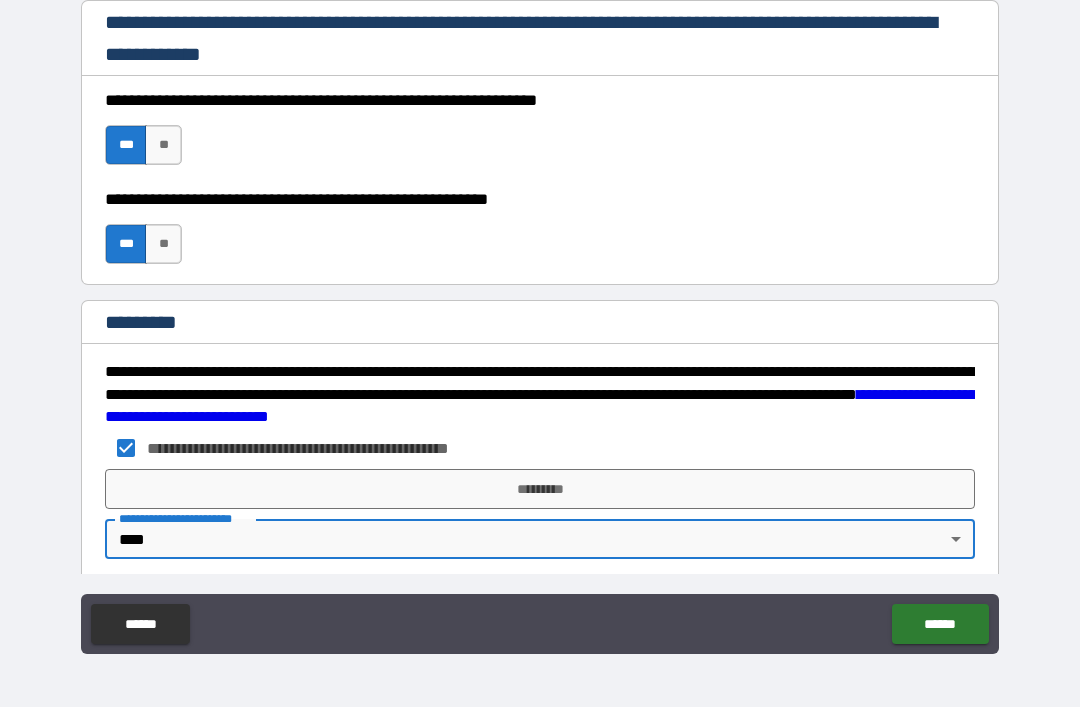 click on "*********" at bounding box center (540, 489) 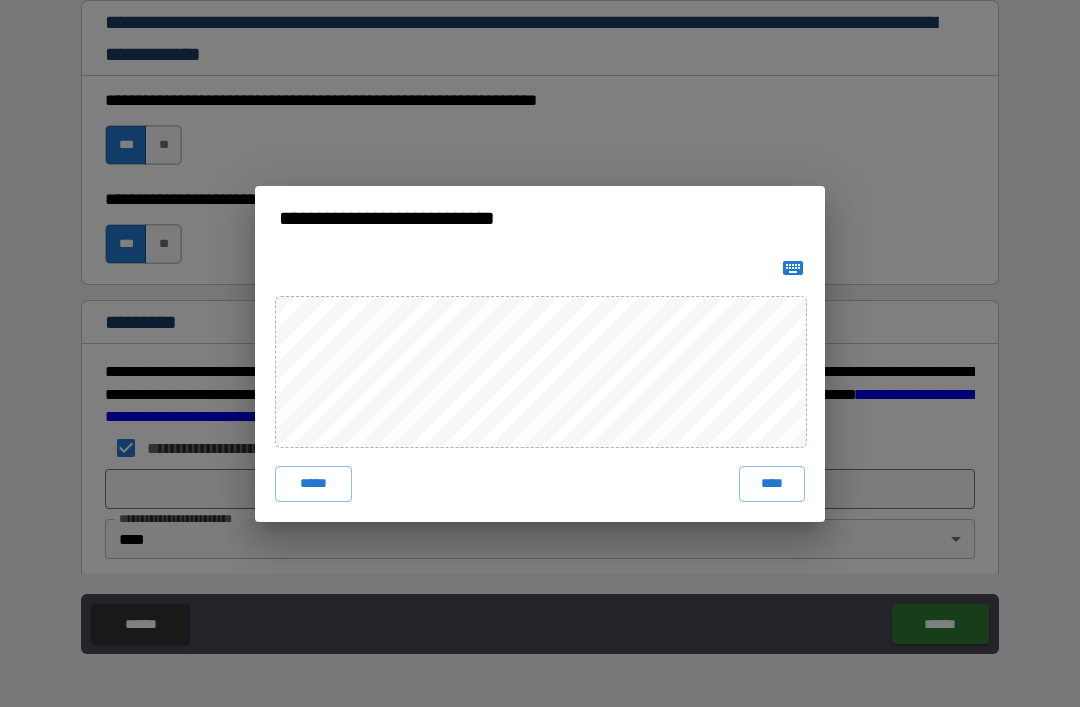 click on "****" at bounding box center [772, 484] 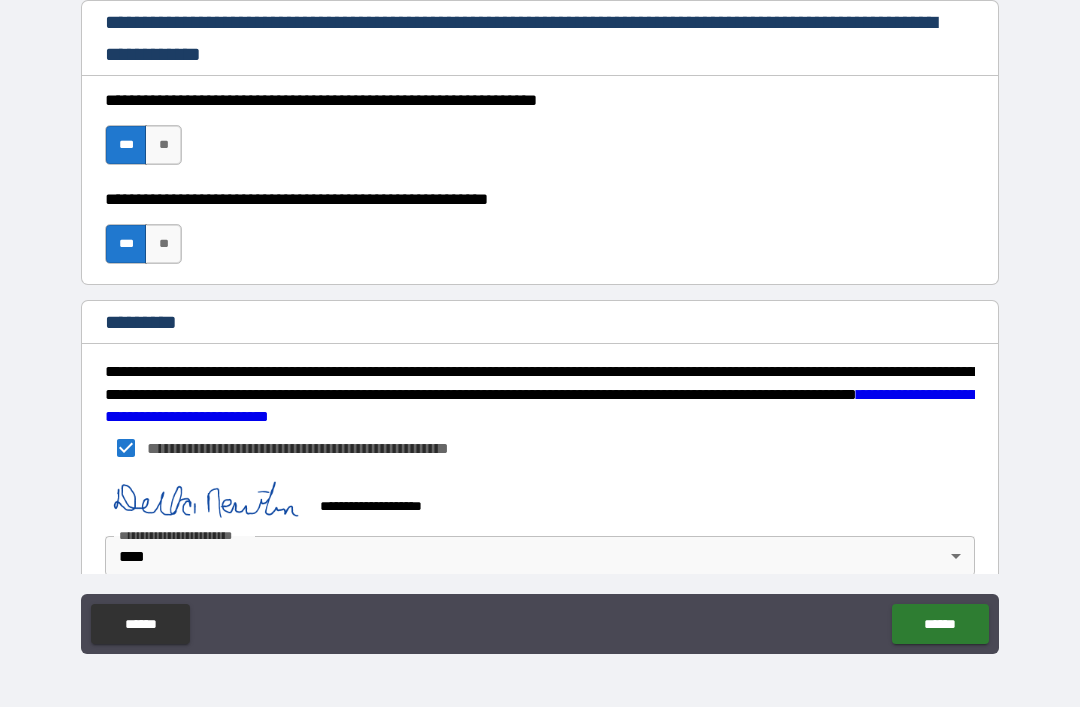 click on "******" at bounding box center [940, 624] 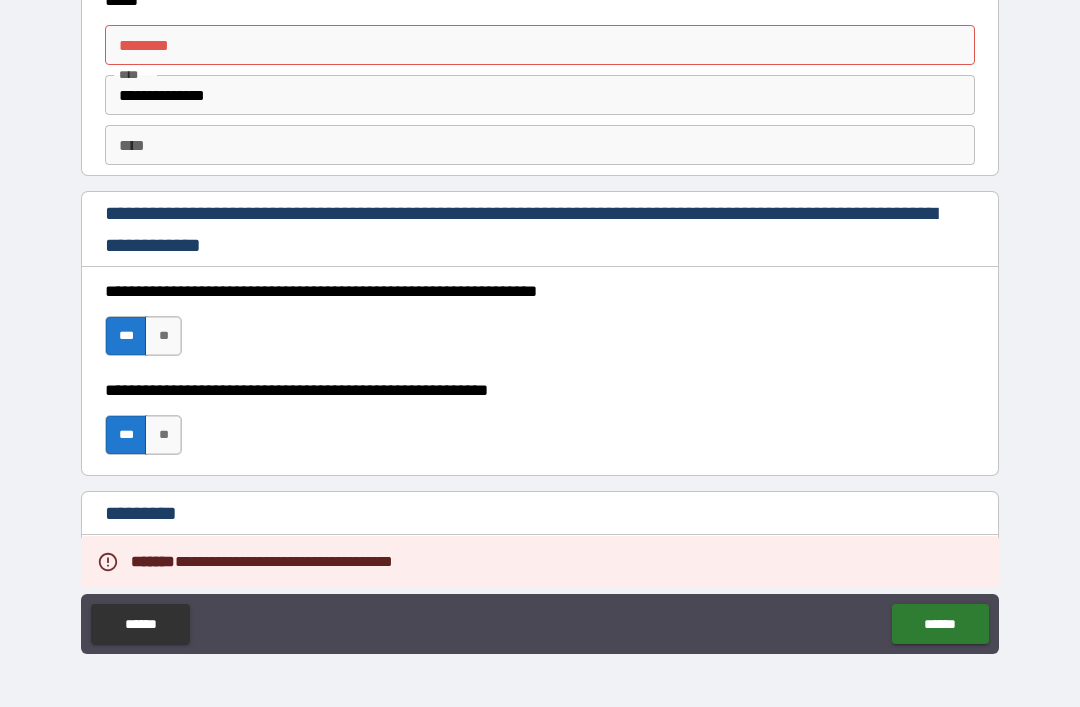 scroll, scrollTop: 2491, scrollLeft: 0, axis: vertical 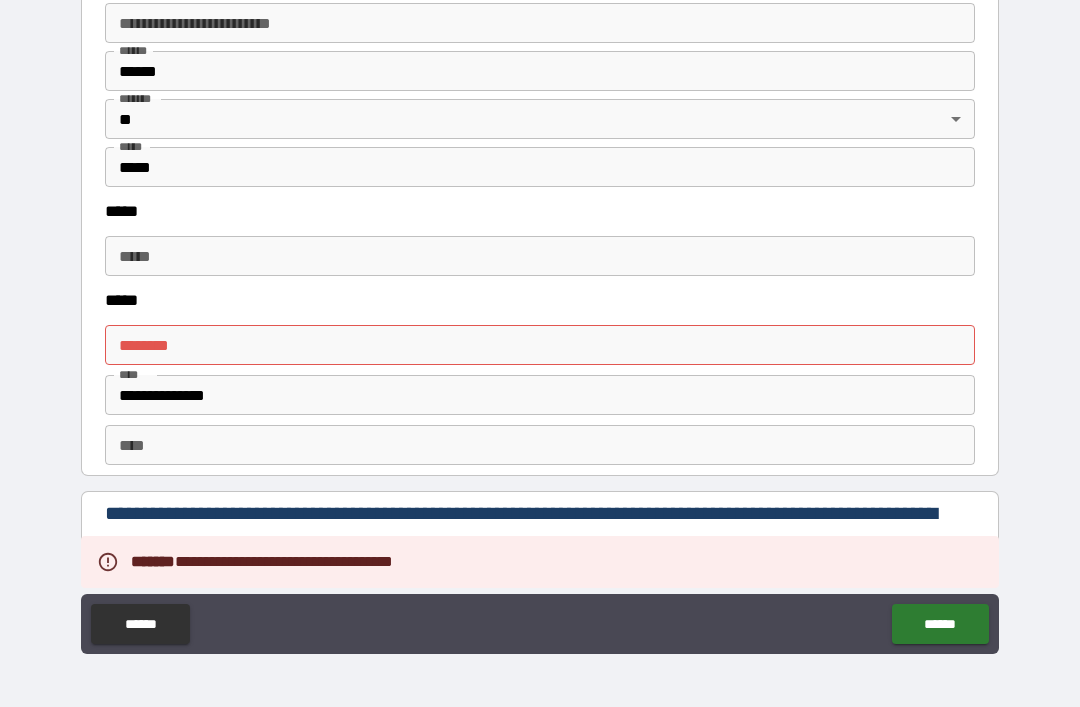 click on "******   *" at bounding box center (540, 345) 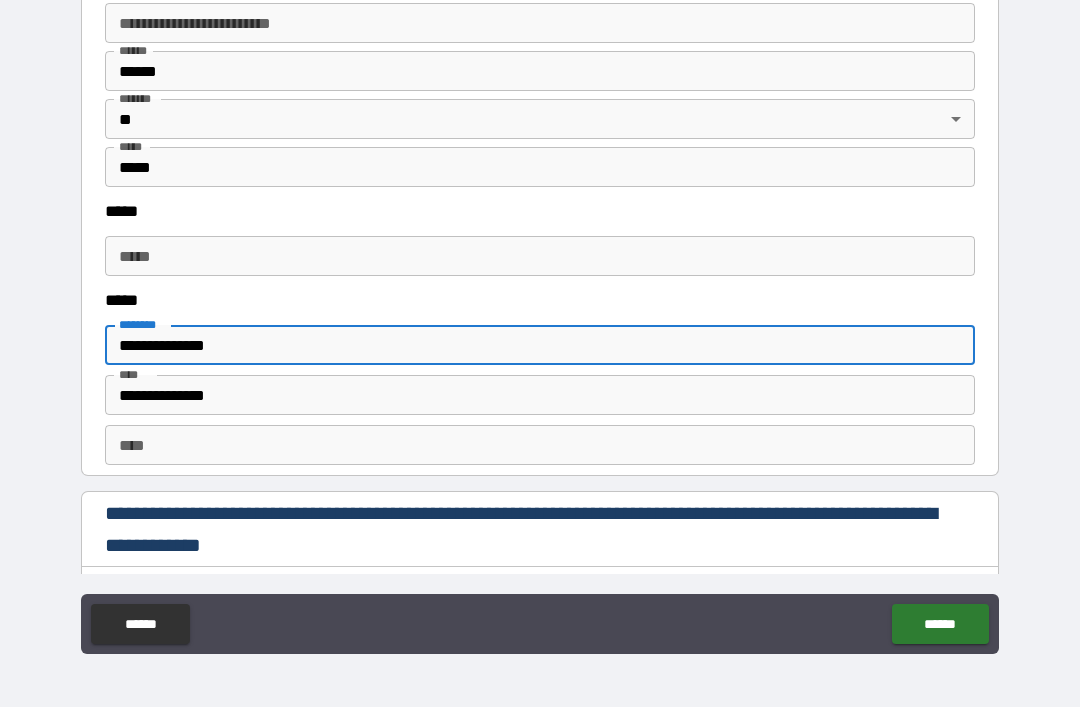 type on "**********" 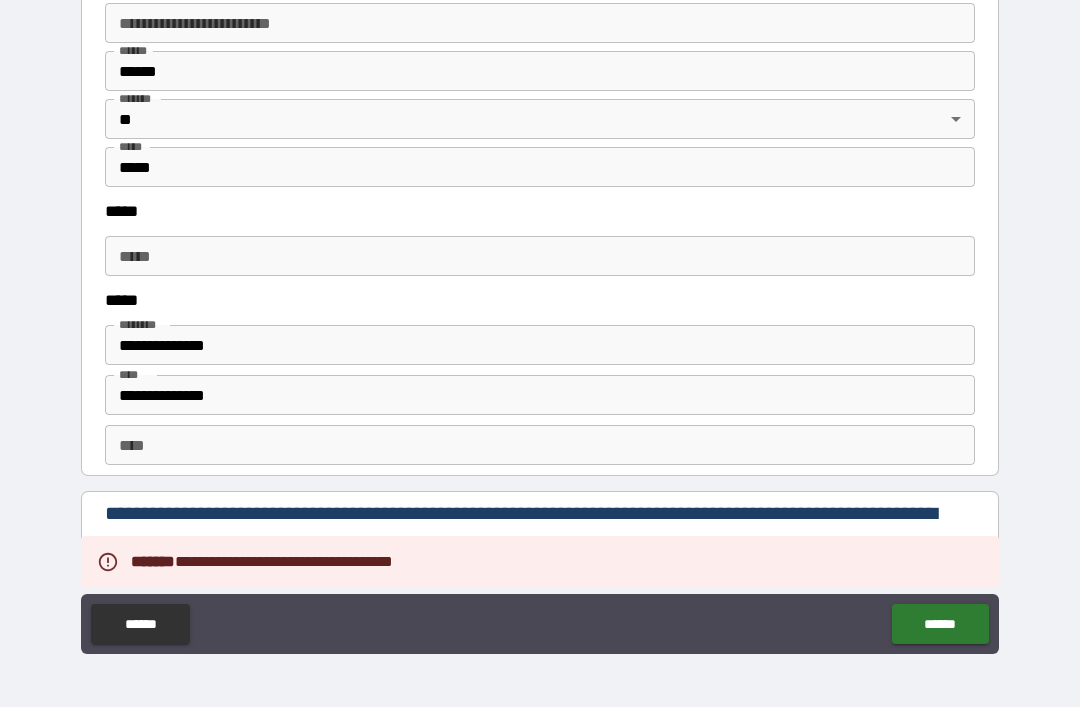 click on "******" at bounding box center (940, 624) 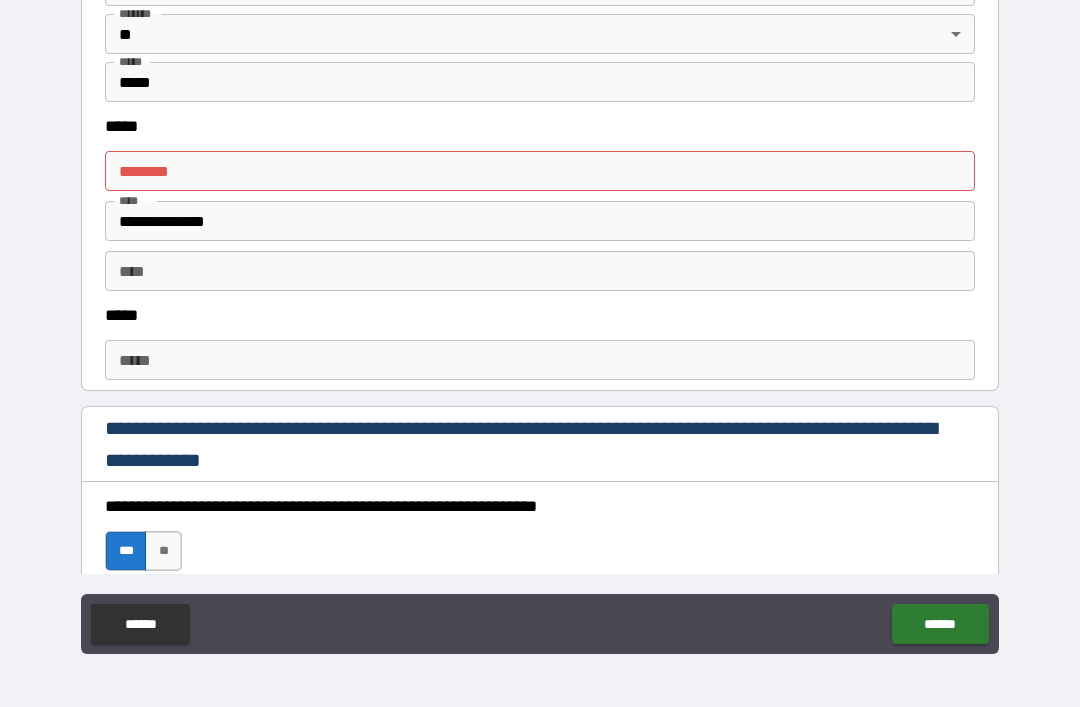 scroll, scrollTop: 939, scrollLeft: 0, axis: vertical 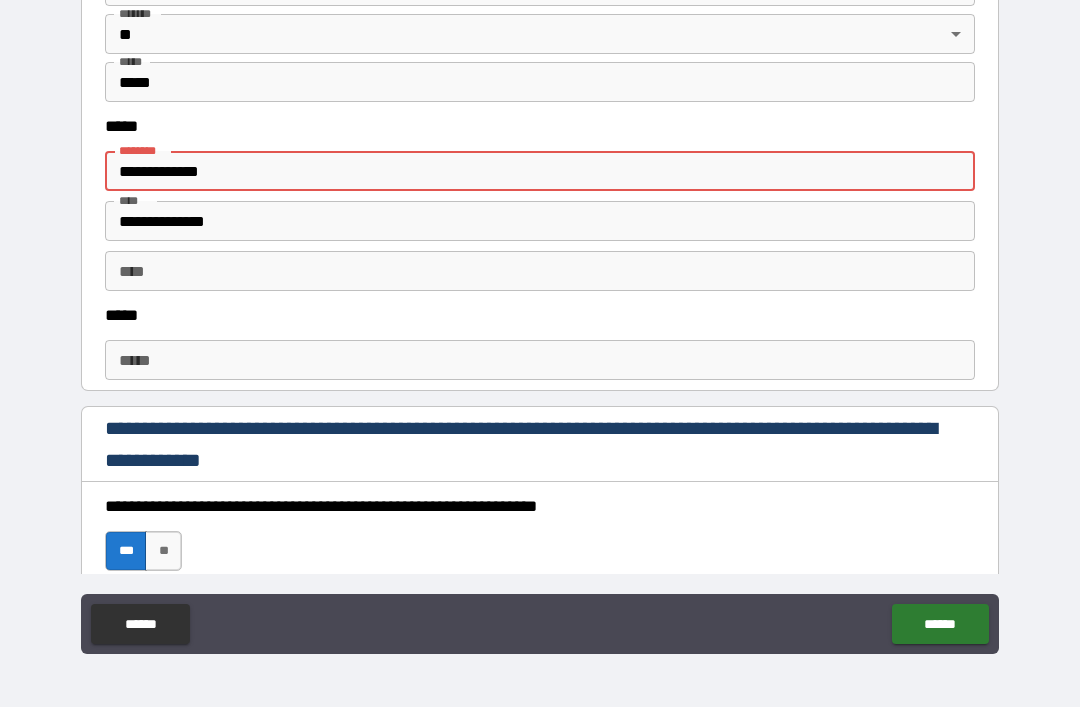 type on "**********" 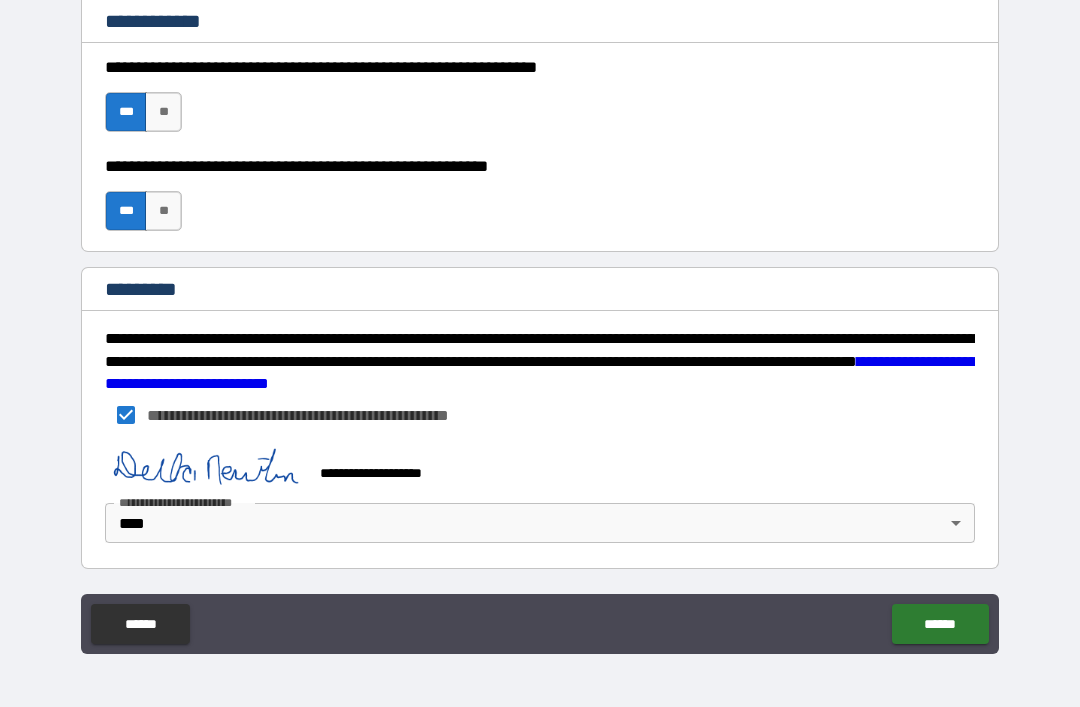 scroll, scrollTop: 0, scrollLeft: 0, axis: both 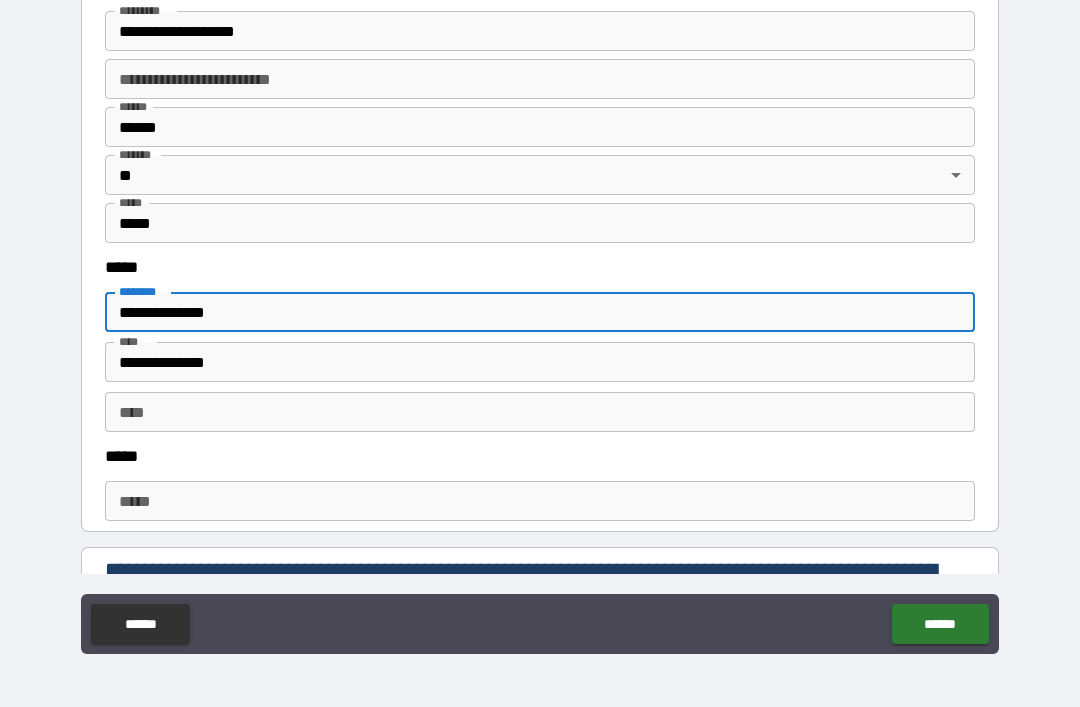 click on "******" at bounding box center (940, 624) 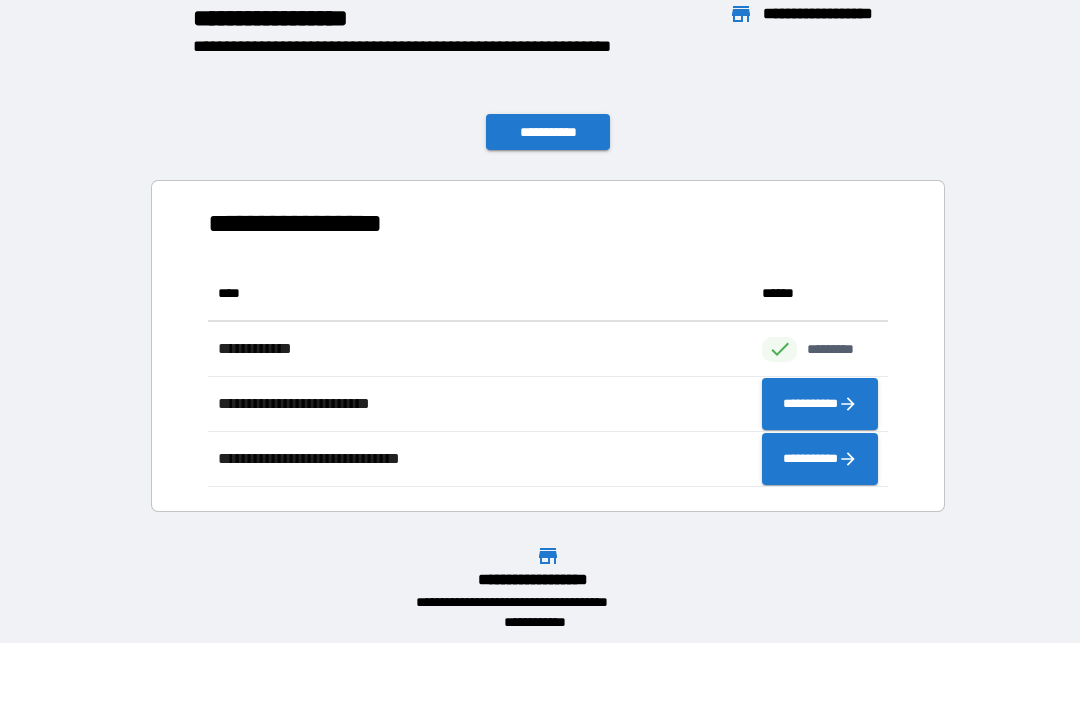 scroll, scrollTop: 1, scrollLeft: 1, axis: both 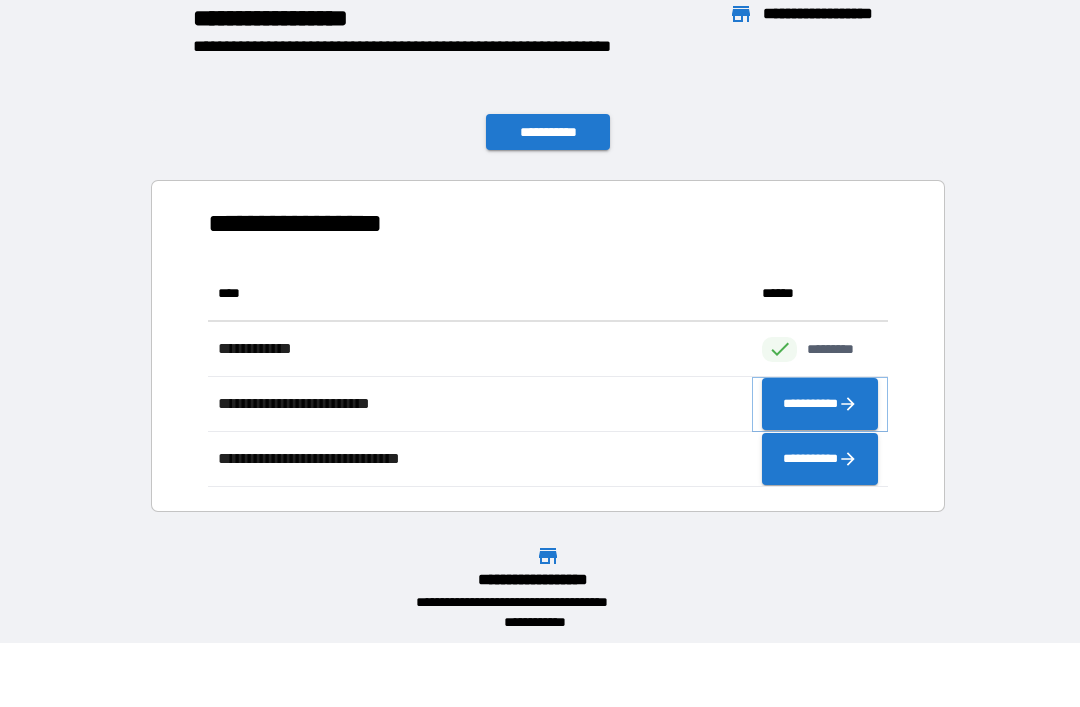 click on "**********" at bounding box center [820, 404] 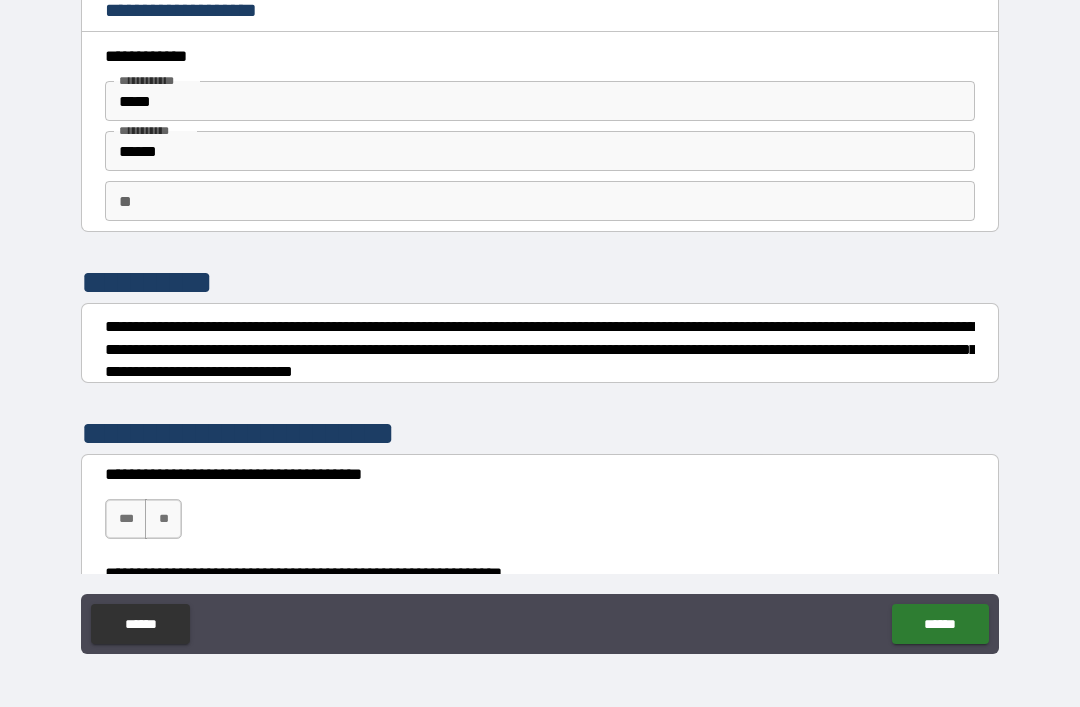 click on "******" at bounding box center (140, 624) 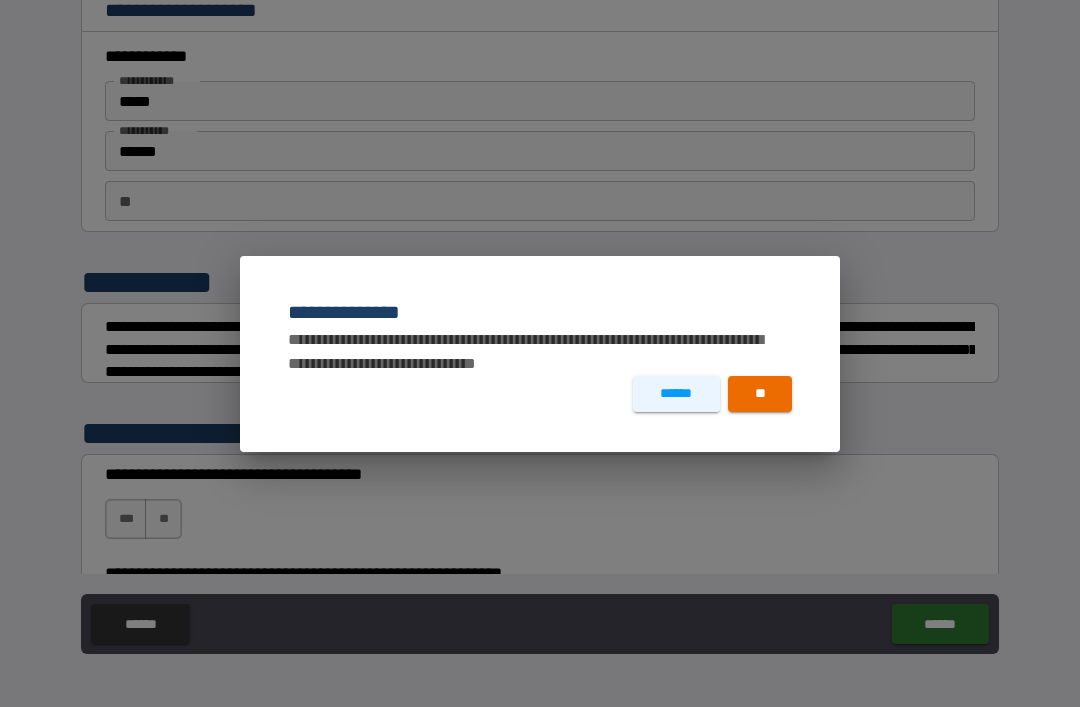 click on "**" at bounding box center [760, 394] 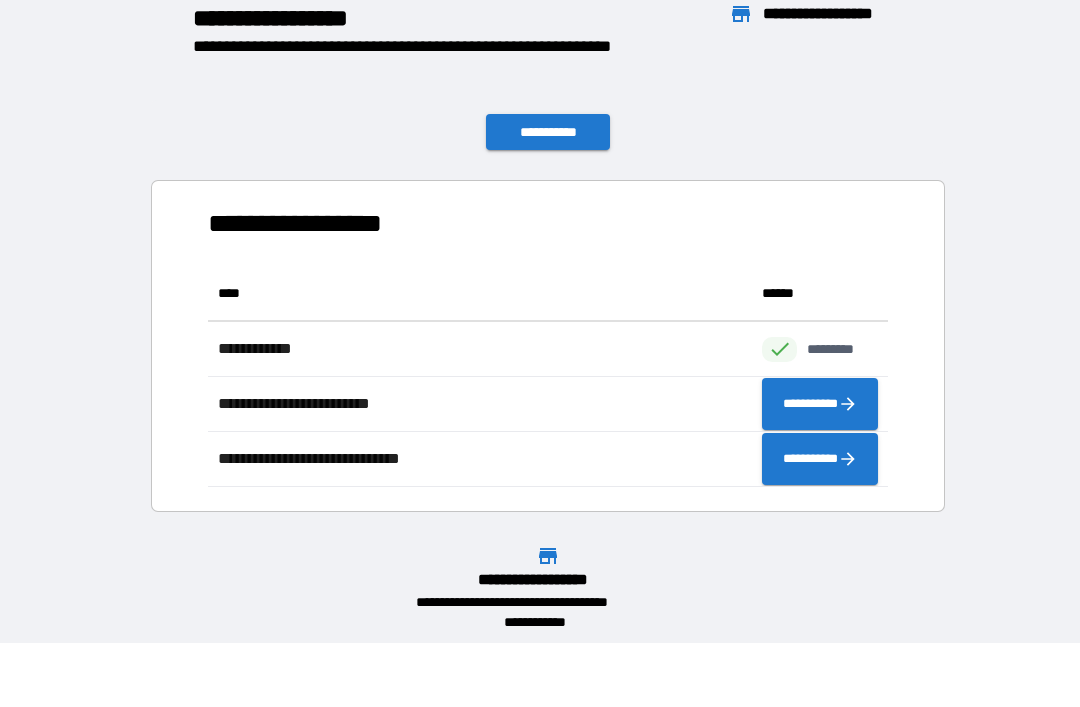 scroll, scrollTop: 1, scrollLeft: 1, axis: both 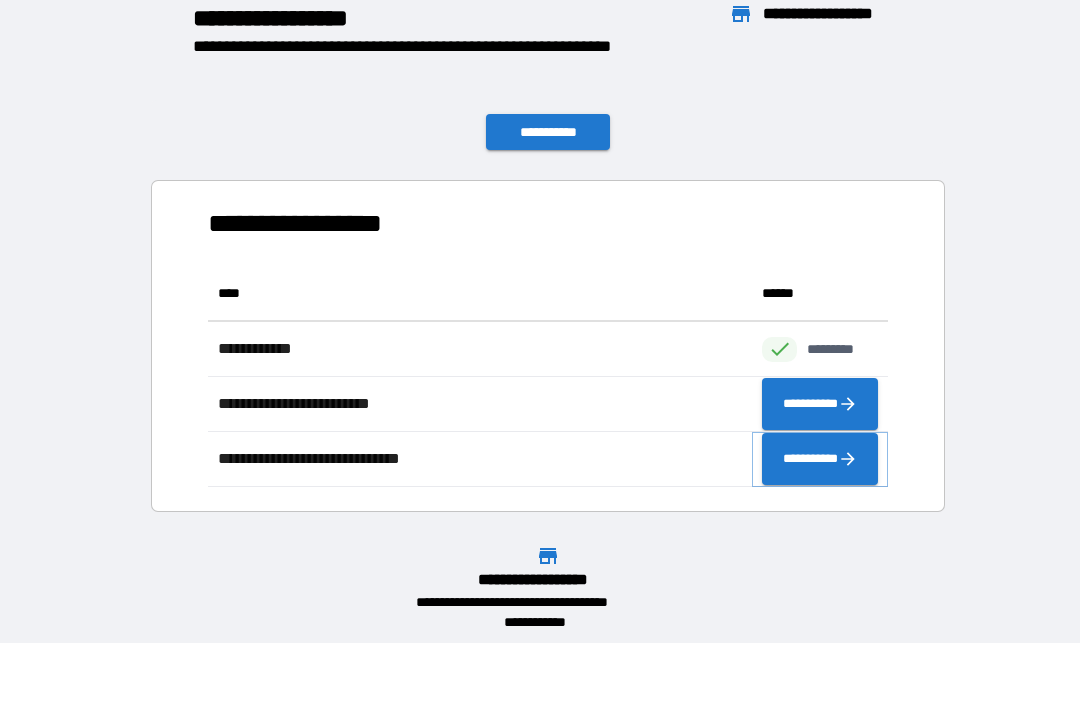 click on "**********" at bounding box center [820, 459] 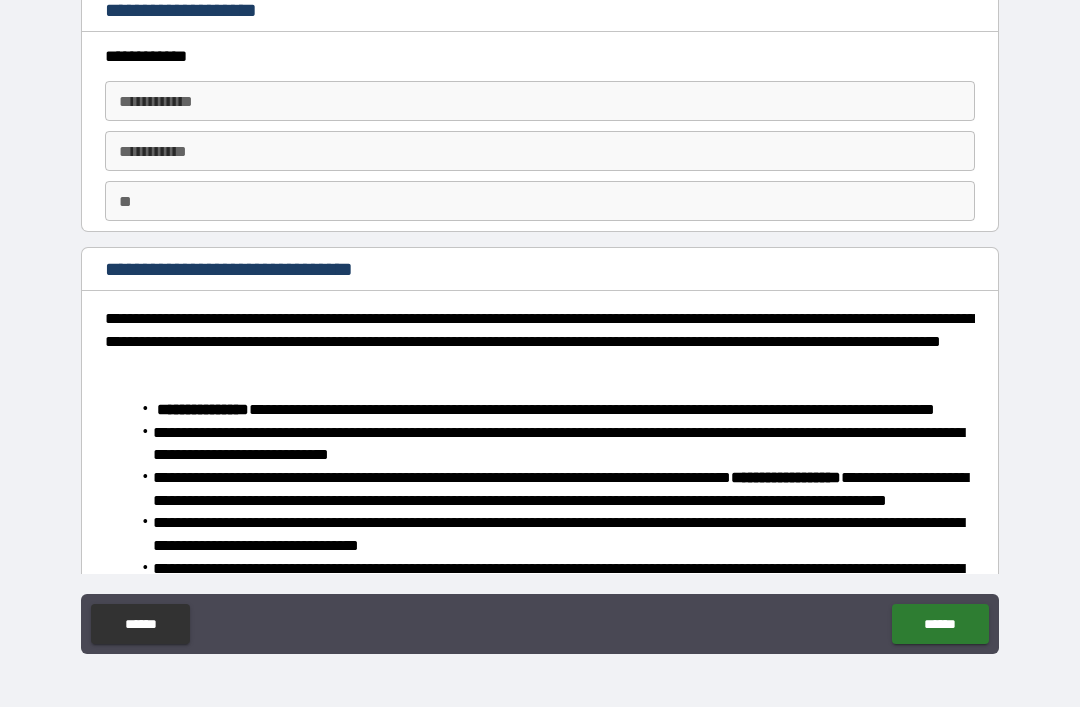 click on "**********" at bounding box center (540, 101) 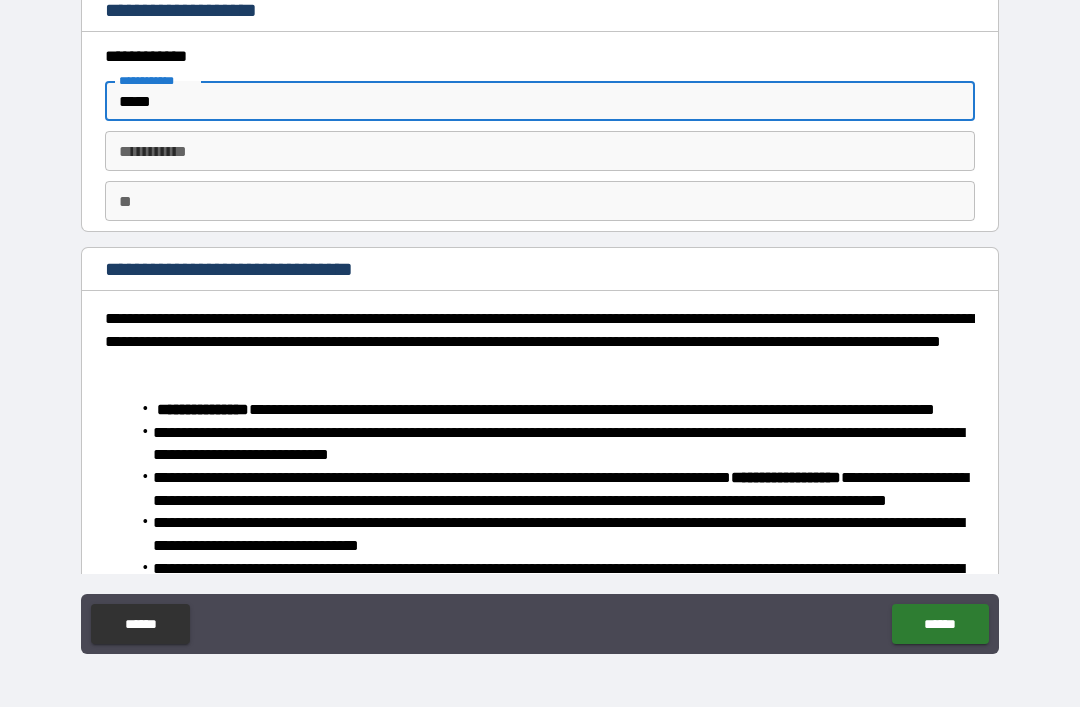 type on "*****" 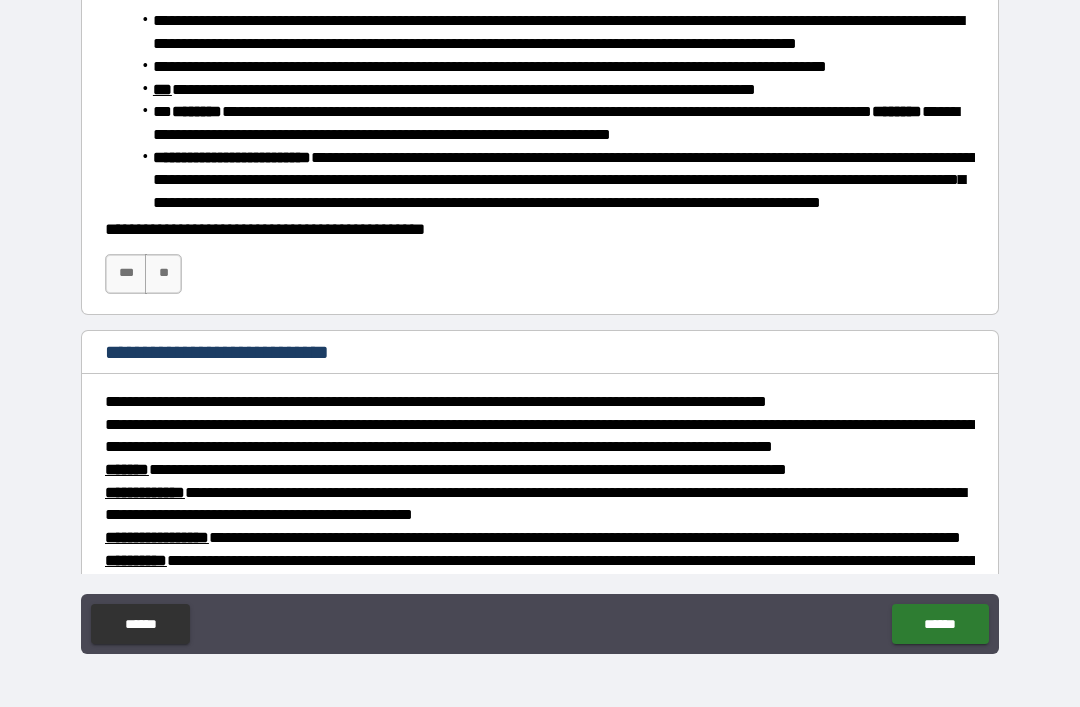 scroll, scrollTop: 945, scrollLeft: 0, axis: vertical 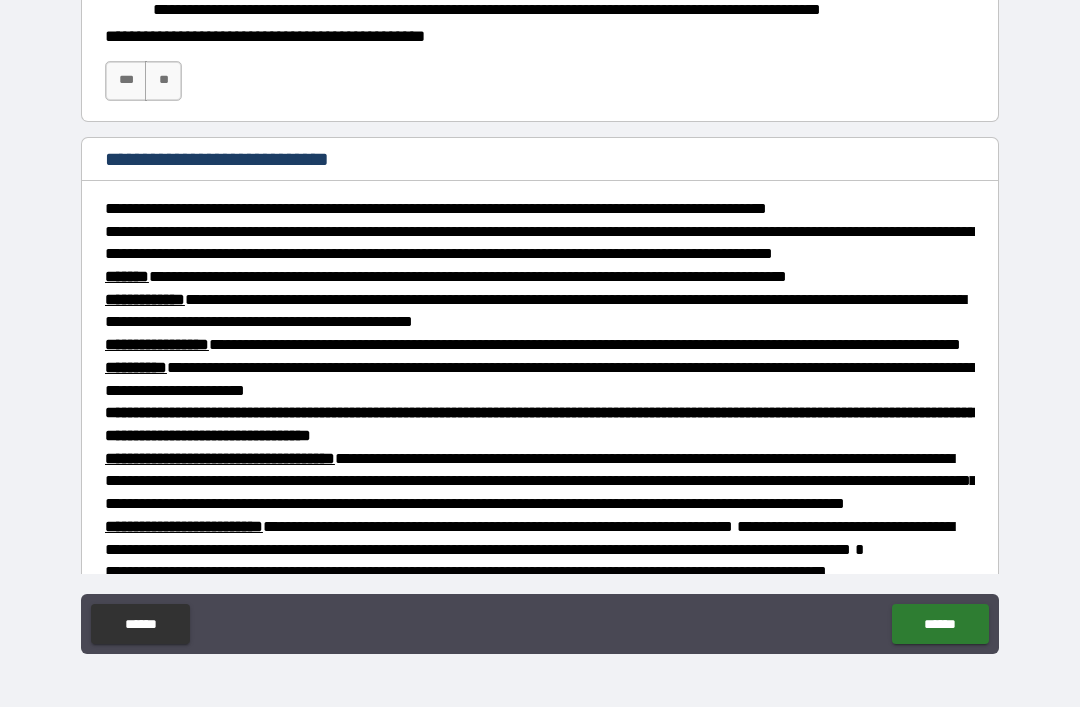 type on "******" 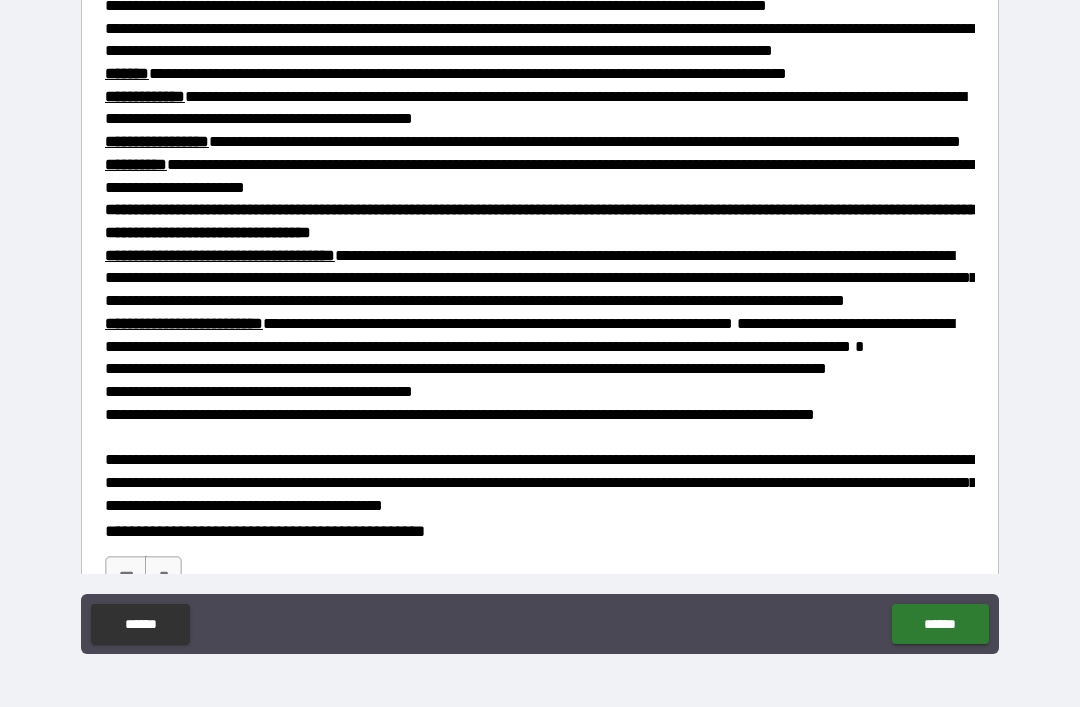 scroll, scrollTop: 1514, scrollLeft: 0, axis: vertical 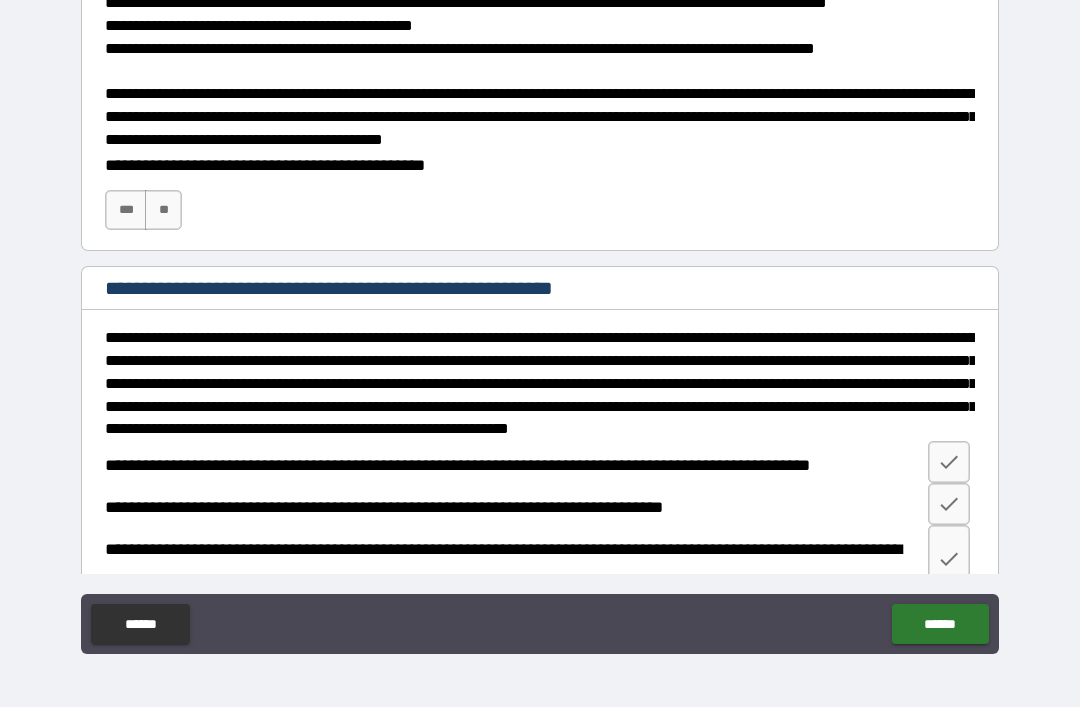 click on "***" at bounding box center (126, 210) 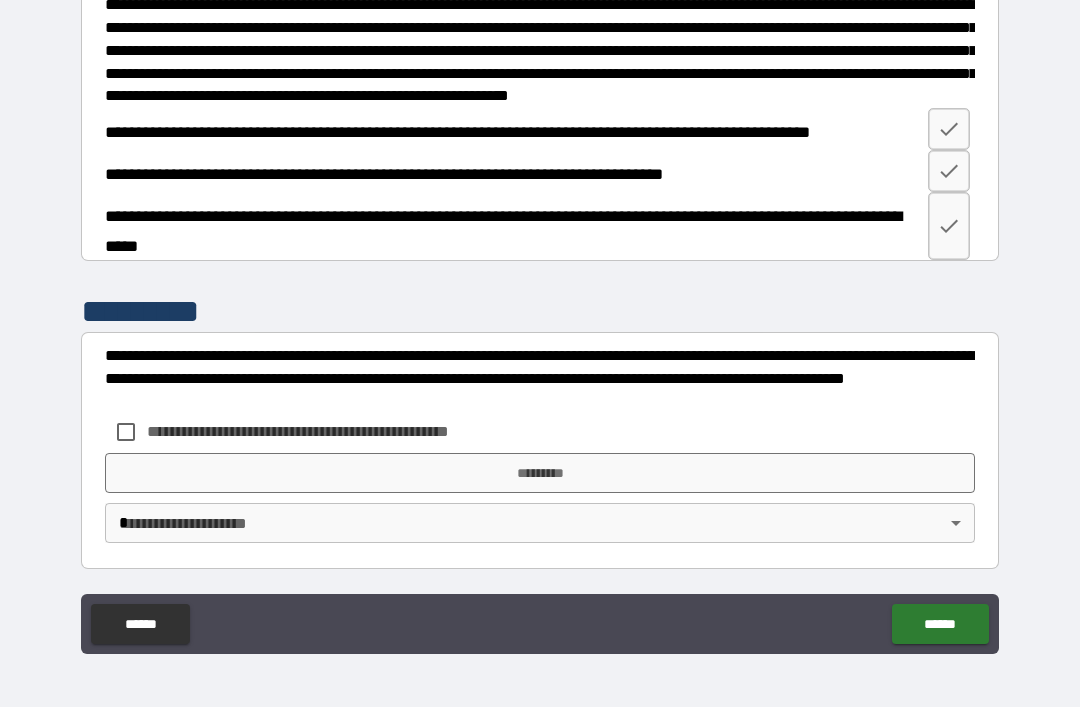 scroll, scrollTop: 2026, scrollLeft: 0, axis: vertical 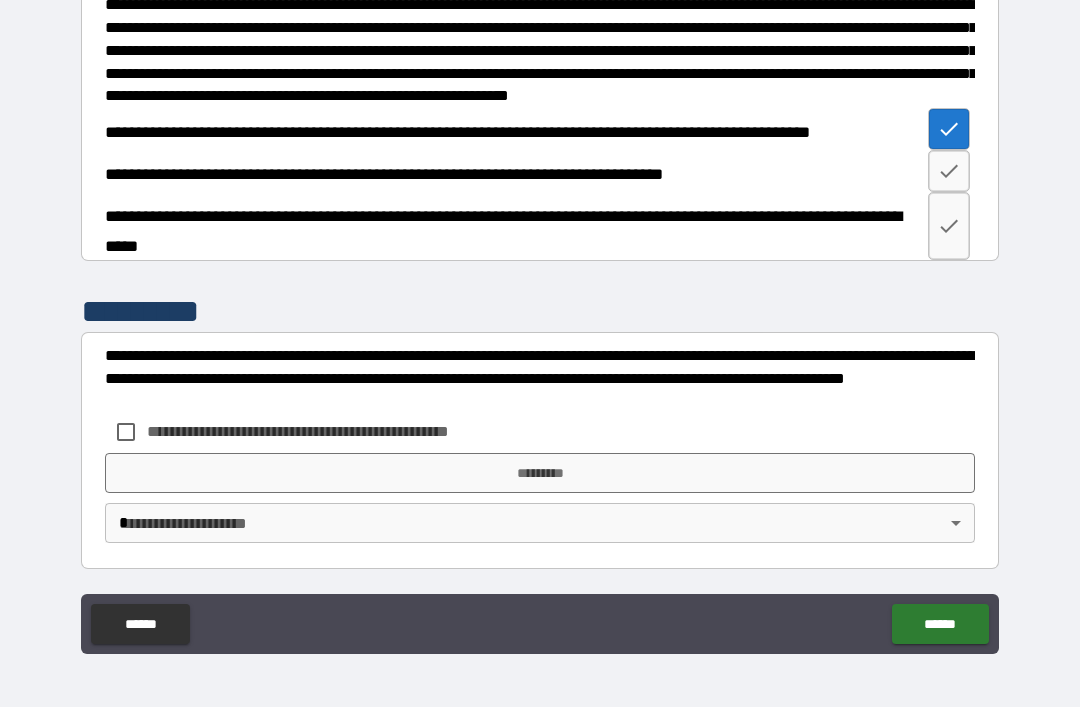 click 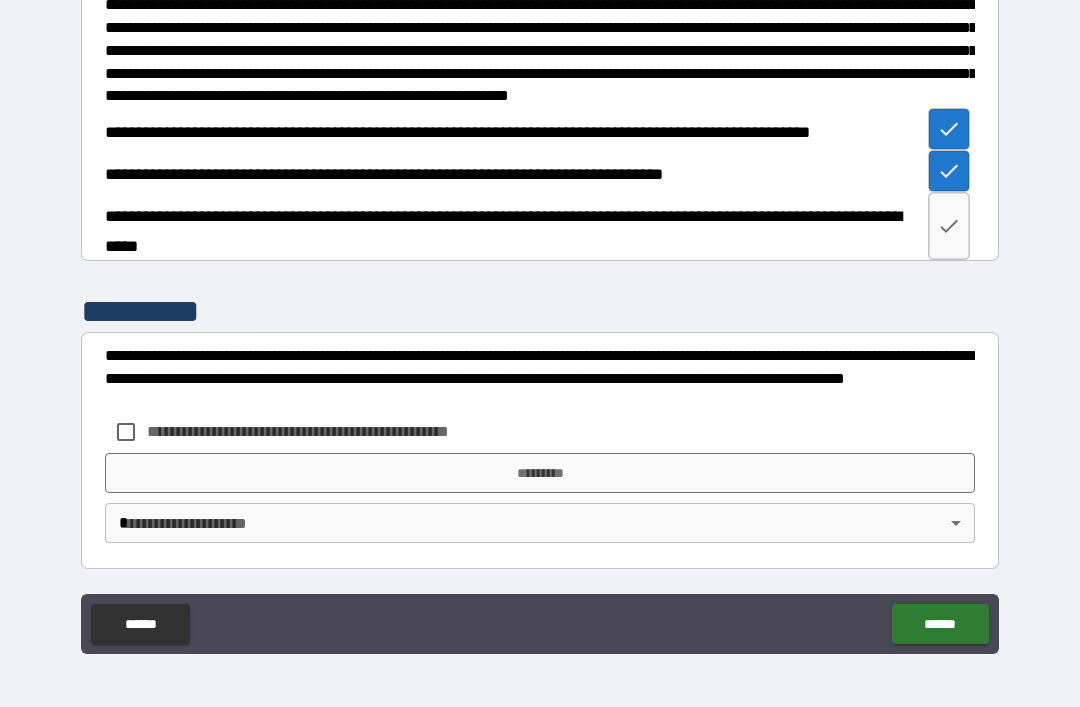 click at bounding box center (949, 226) 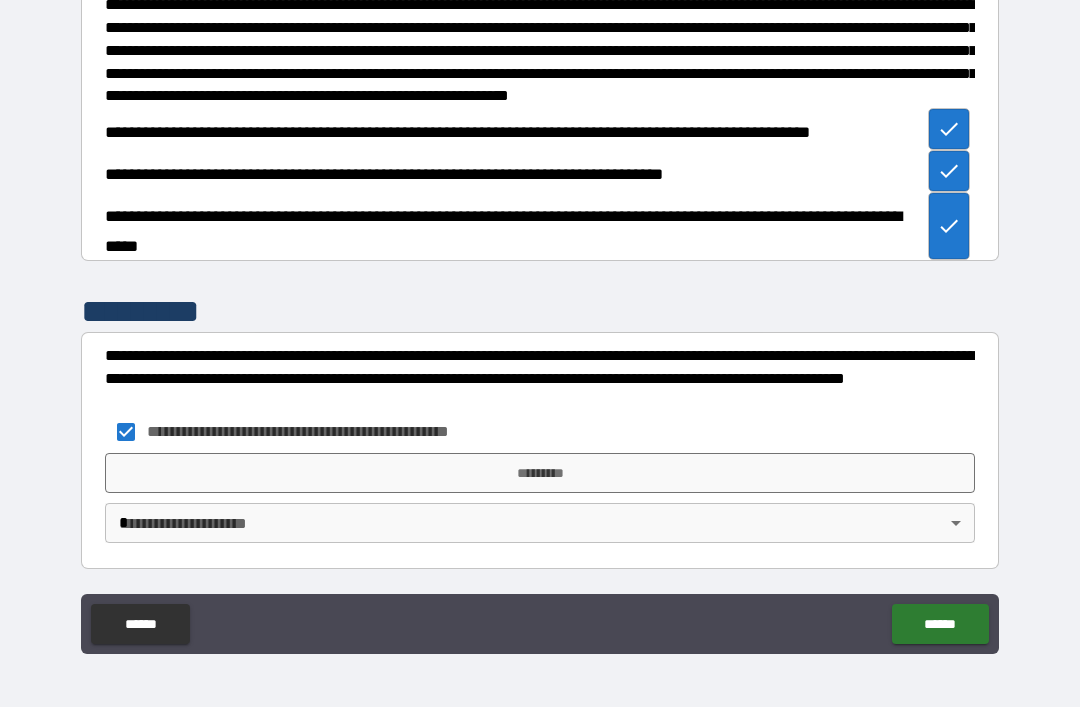 click on "**********" at bounding box center (540, 321) 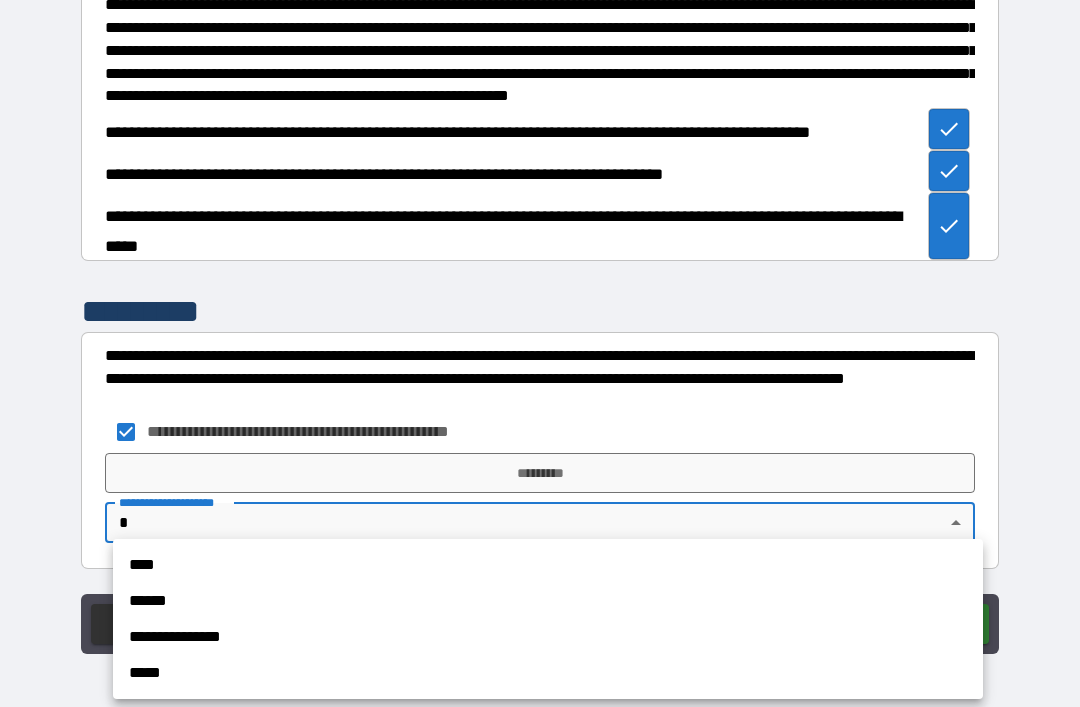 click on "****" at bounding box center [548, 565] 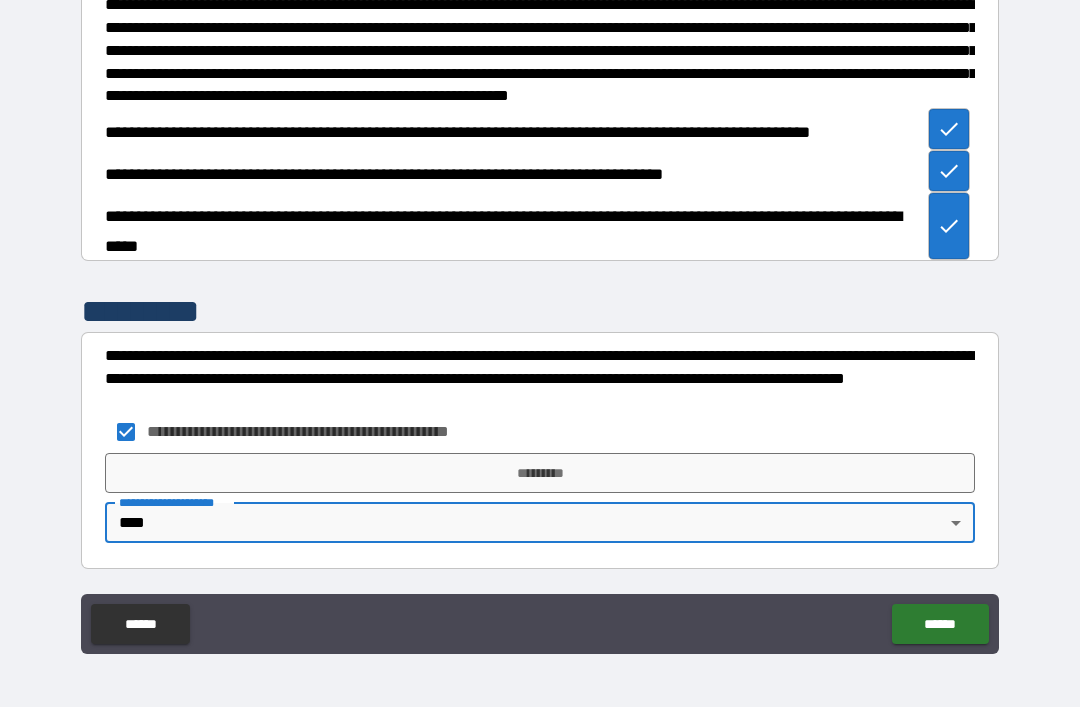 click on "*********" at bounding box center (540, 473) 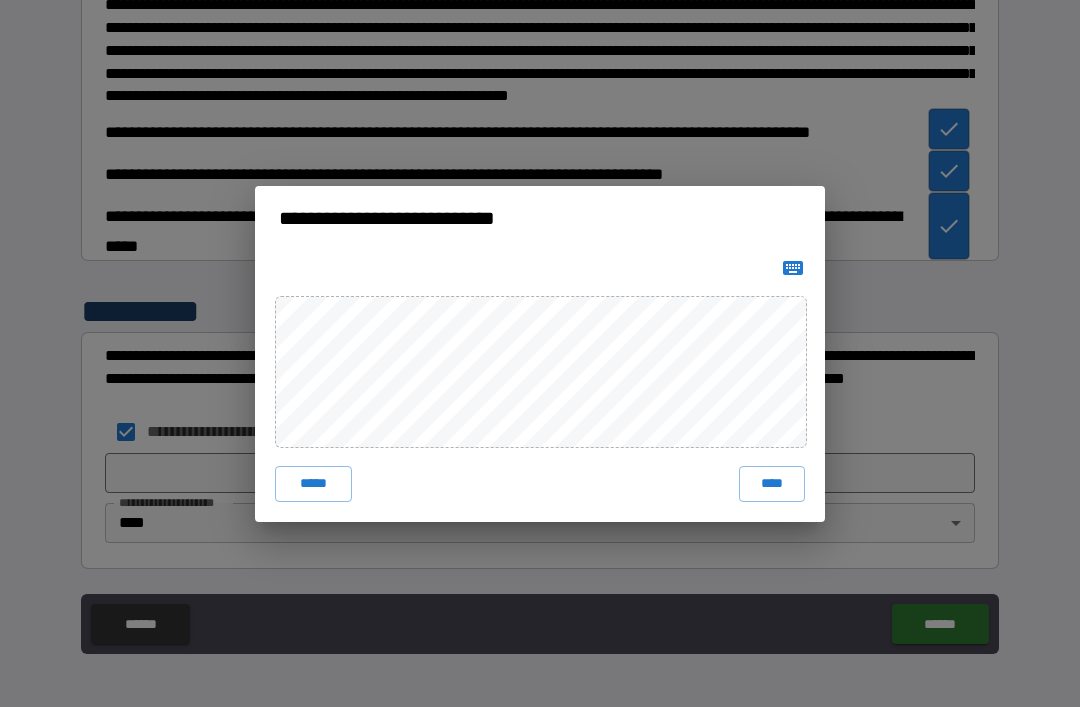 click on "****" at bounding box center [772, 484] 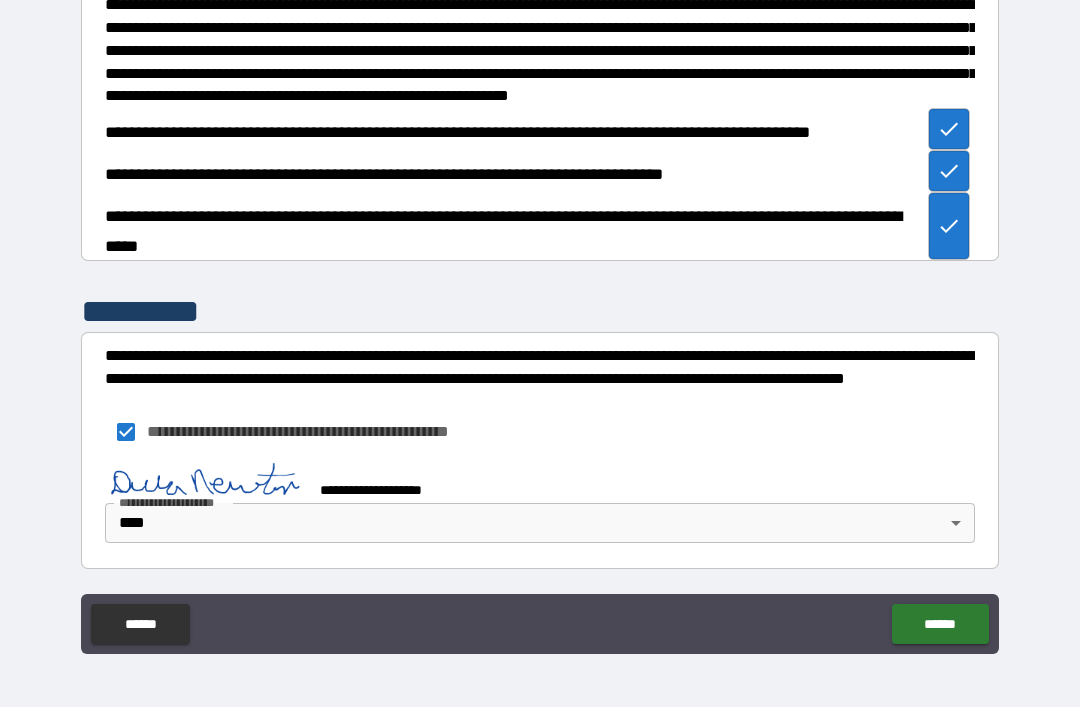 scroll, scrollTop: 2016, scrollLeft: 0, axis: vertical 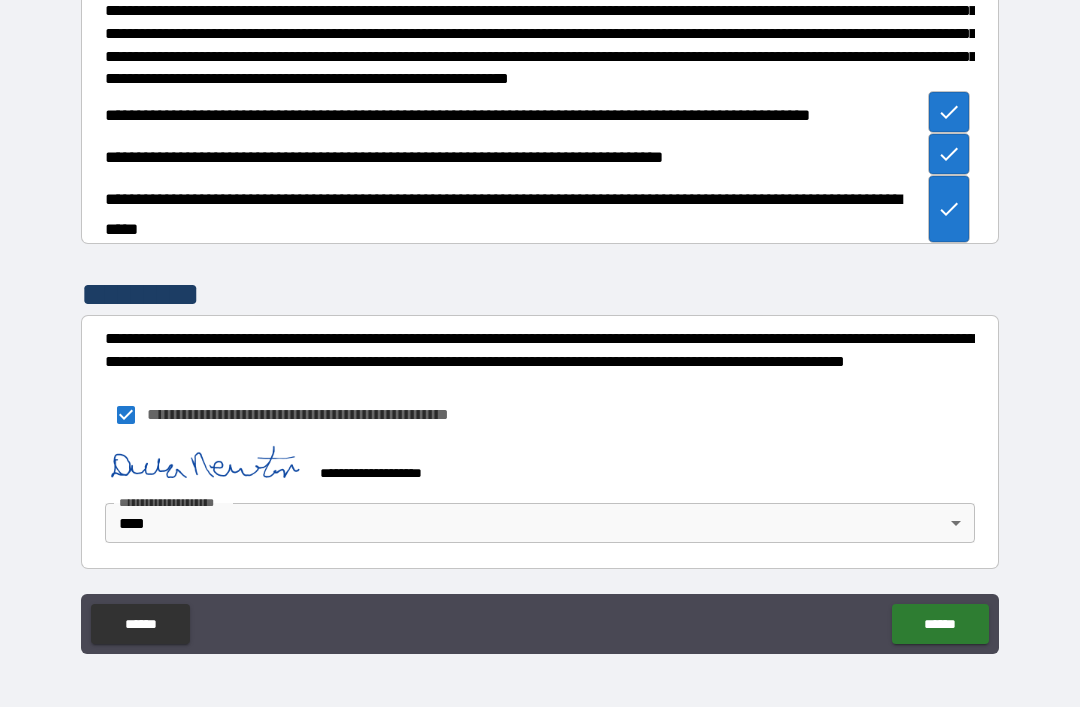 click on "******" at bounding box center (940, 624) 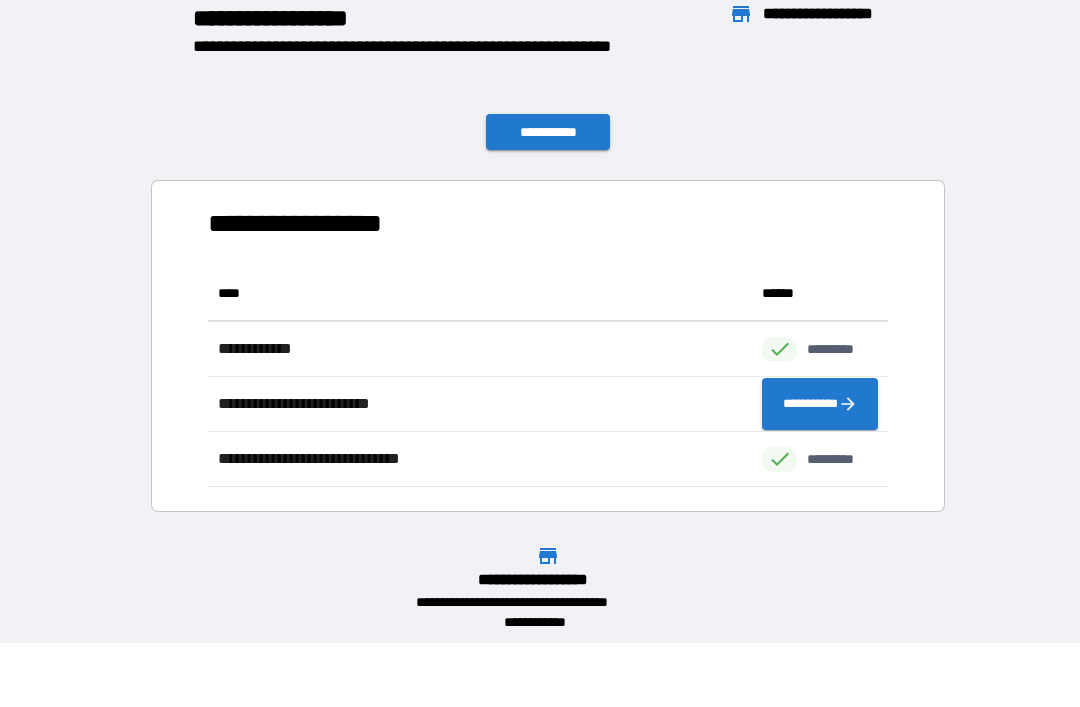 scroll, scrollTop: 221, scrollLeft: 680, axis: both 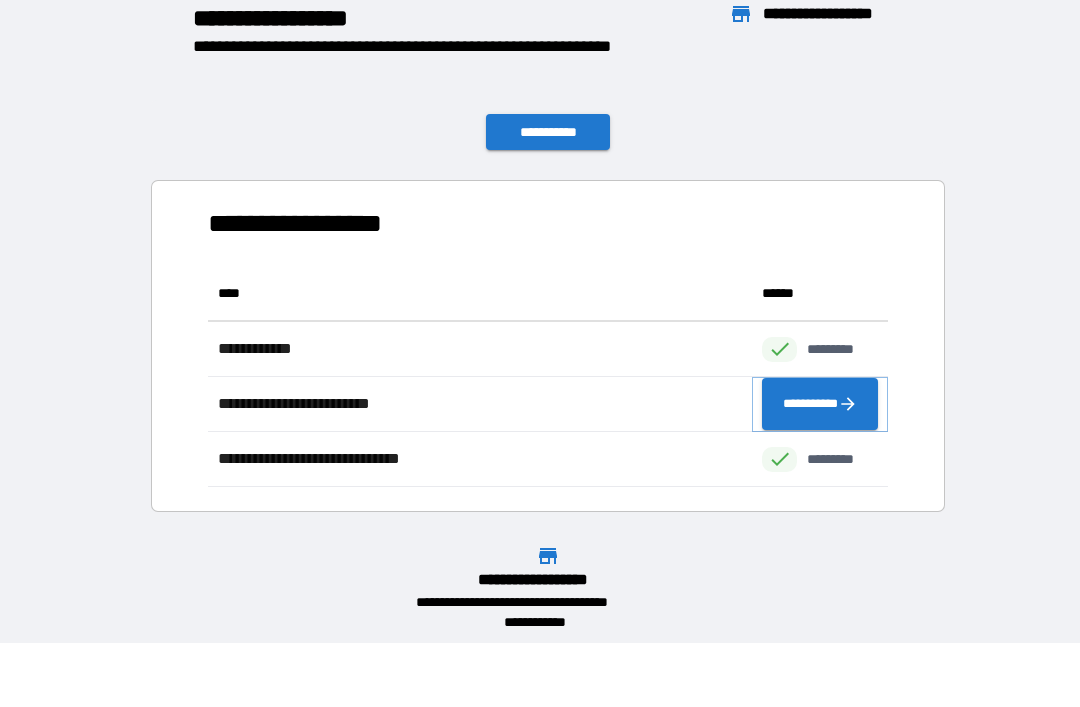 click on "**********" at bounding box center (820, 404) 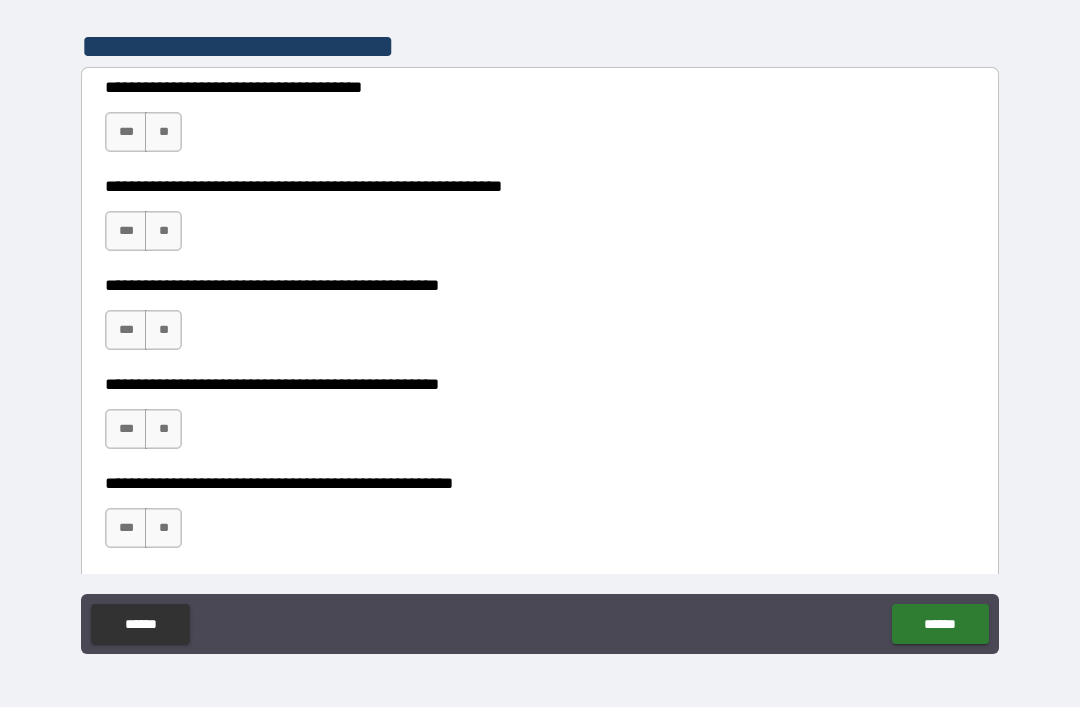 scroll, scrollTop: 353, scrollLeft: 0, axis: vertical 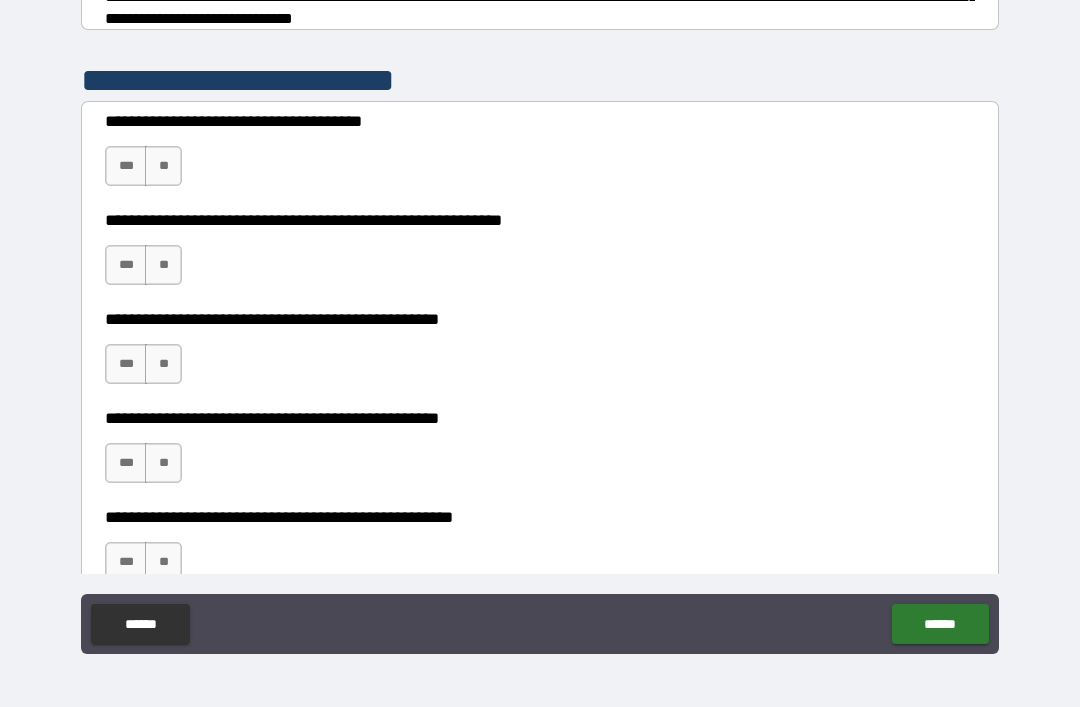 click on "**" at bounding box center [163, 166] 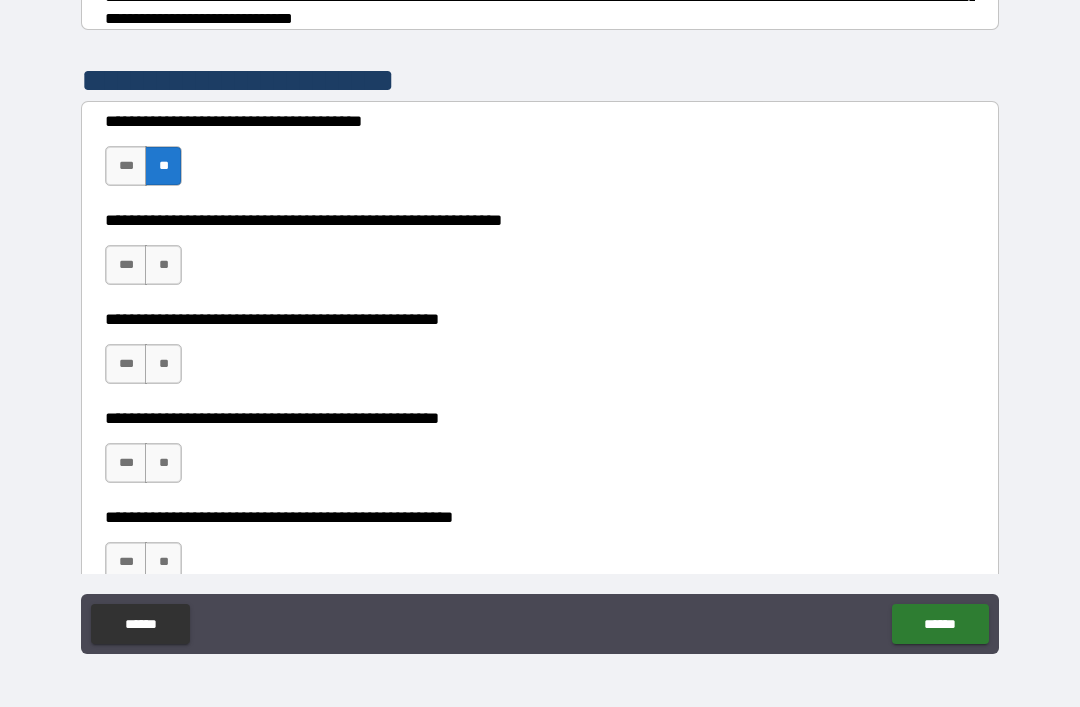 click on "**" at bounding box center (163, 265) 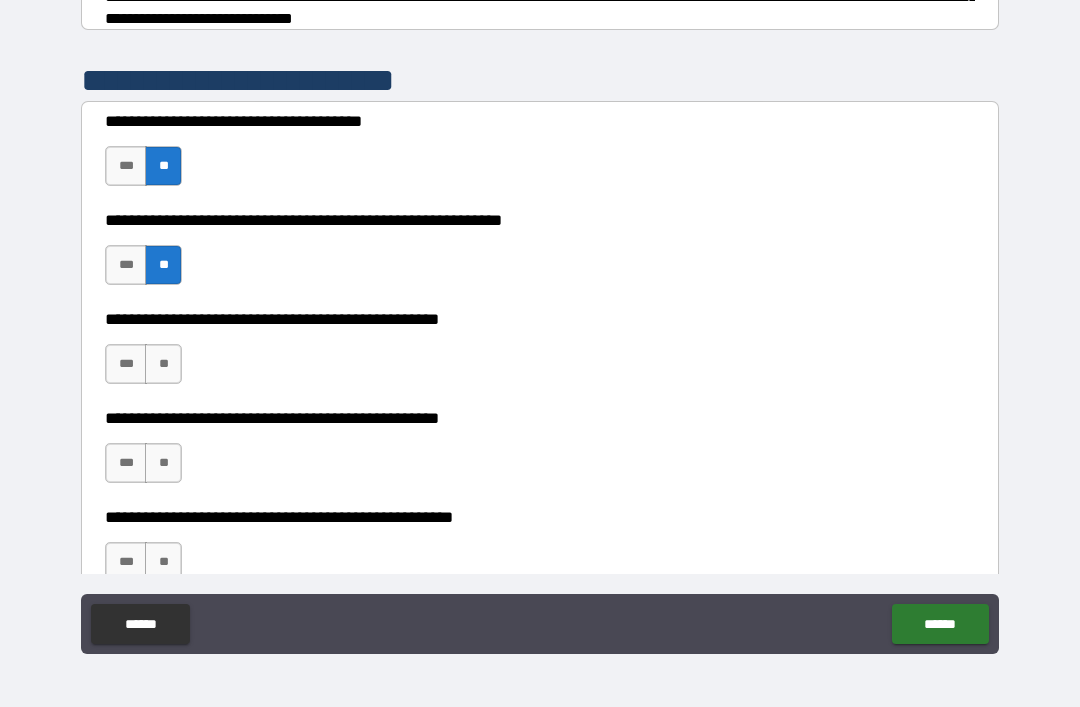 click on "**" at bounding box center (163, 364) 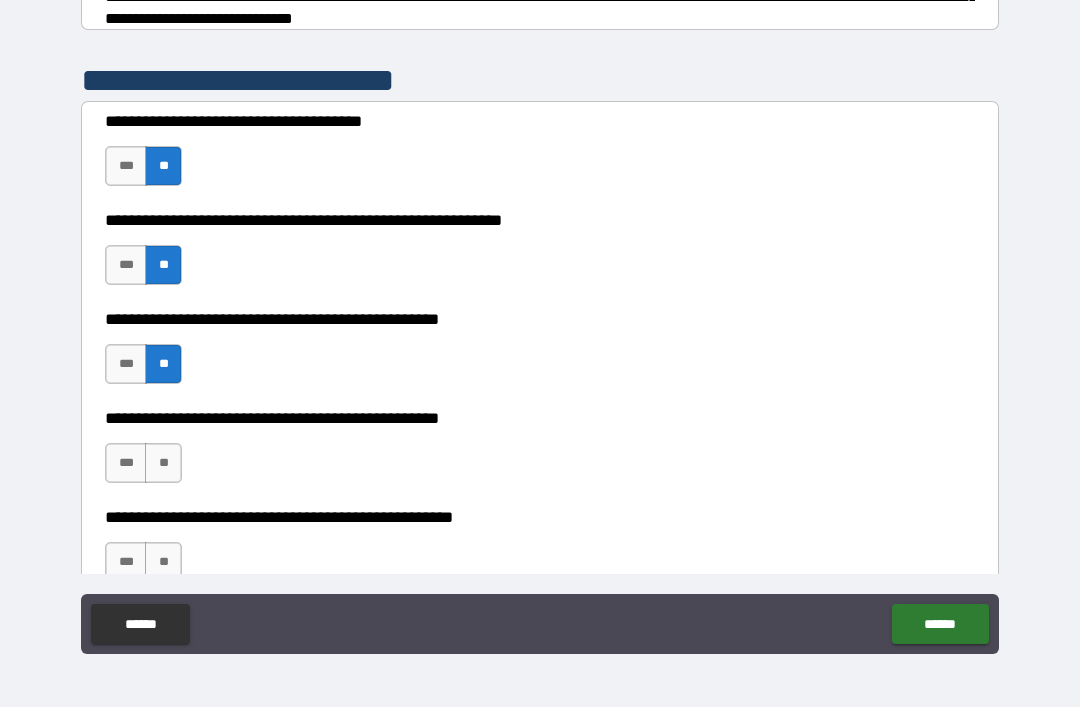 click on "**" at bounding box center [163, 463] 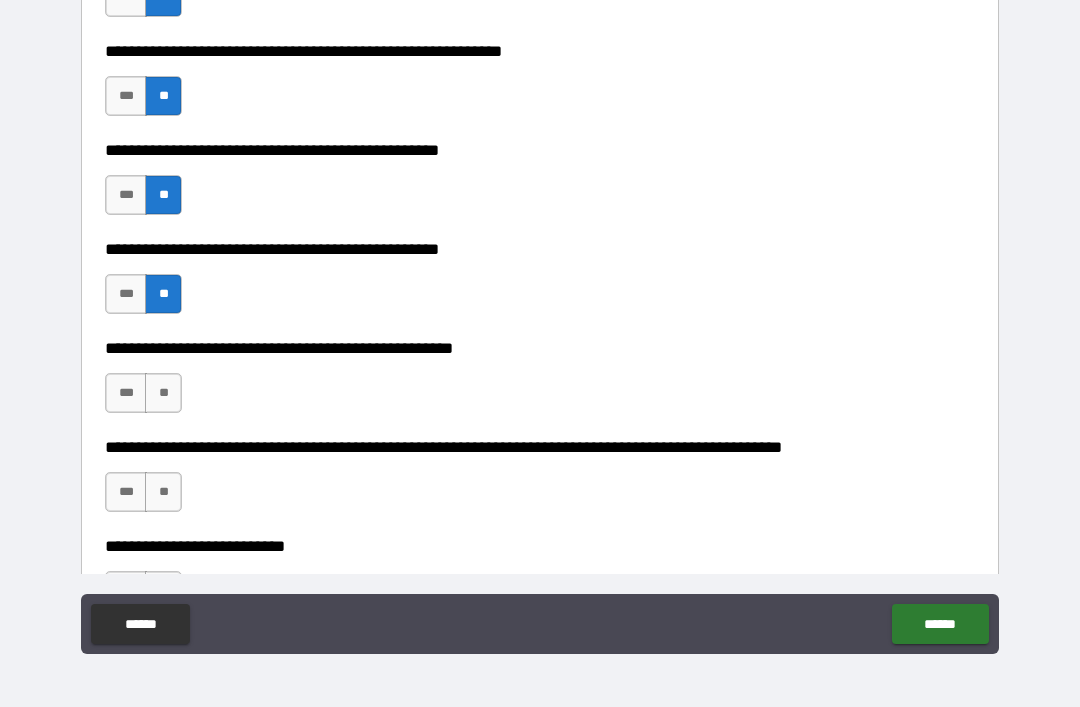scroll, scrollTop: 529, scrollLeft: 0, axis: vertical 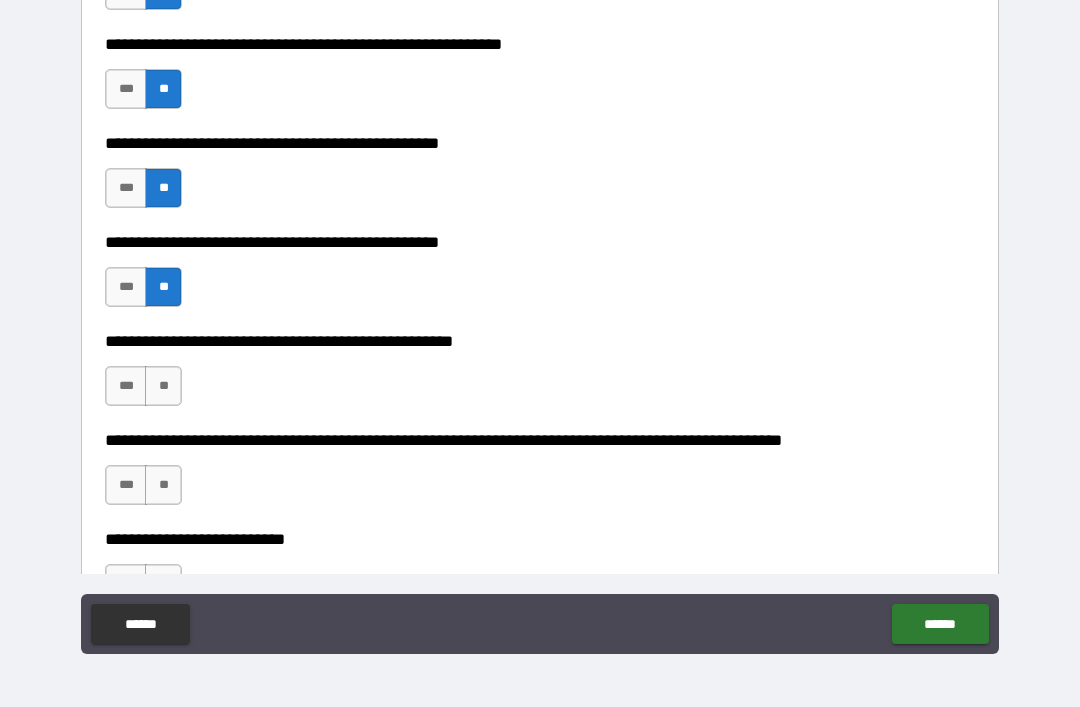 click on "**" at bounding box center (163, 386) 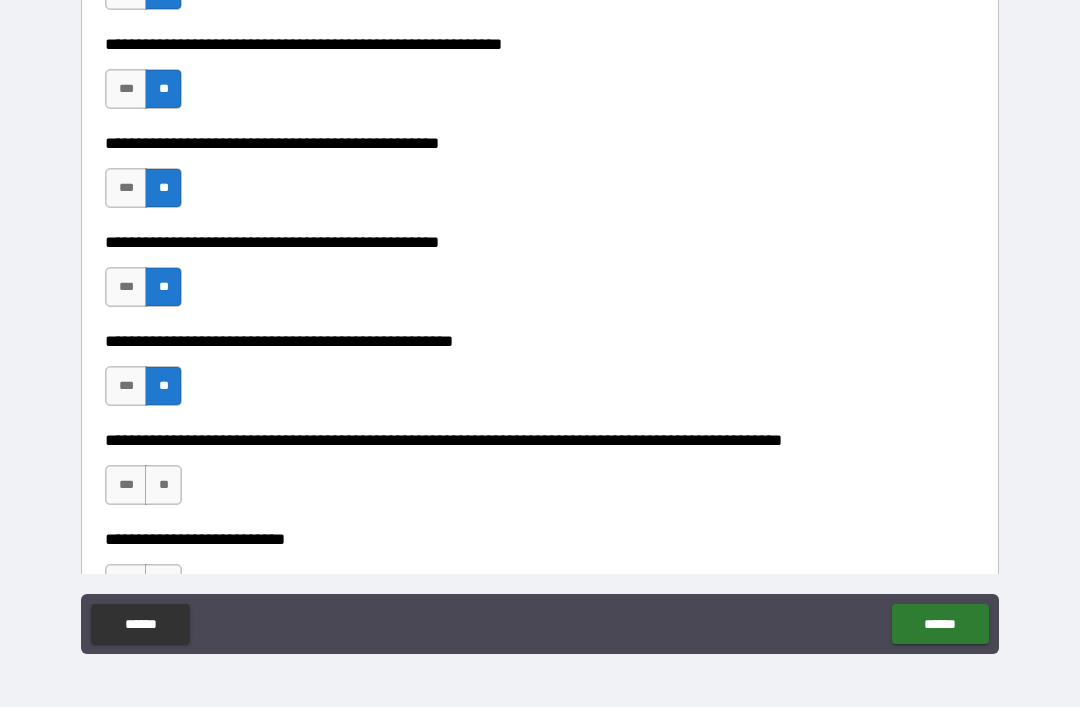 click on "**" at bounding box center (163, 485) 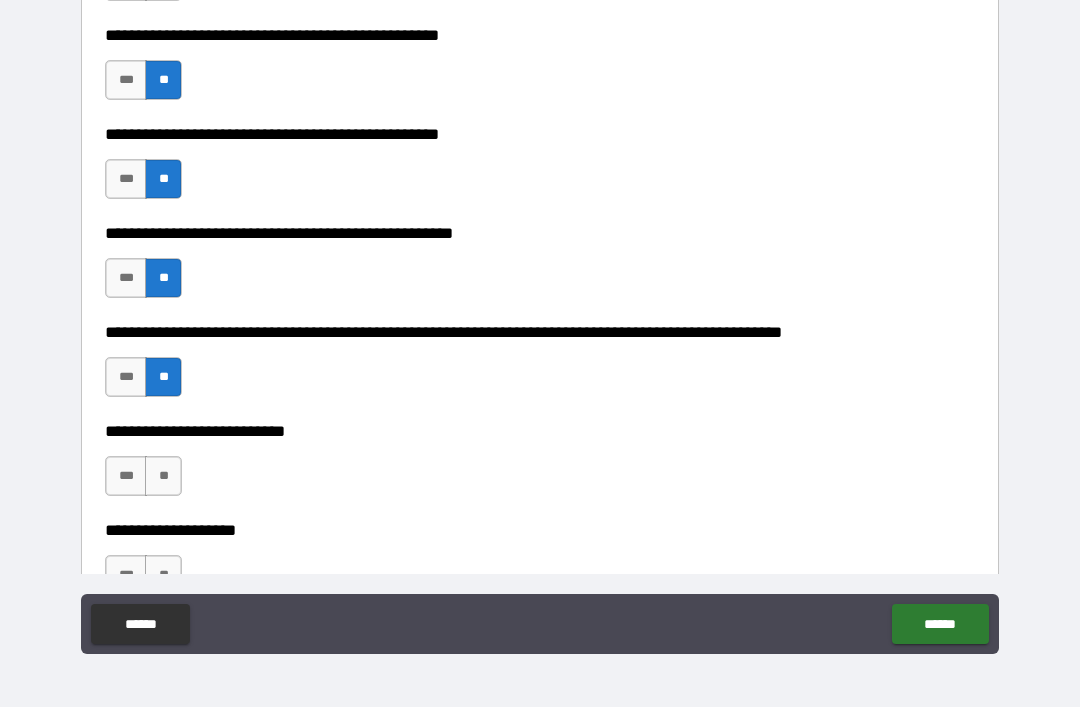 scroll, scrollTop: 700, scrollLeft: 0, axis: vertical 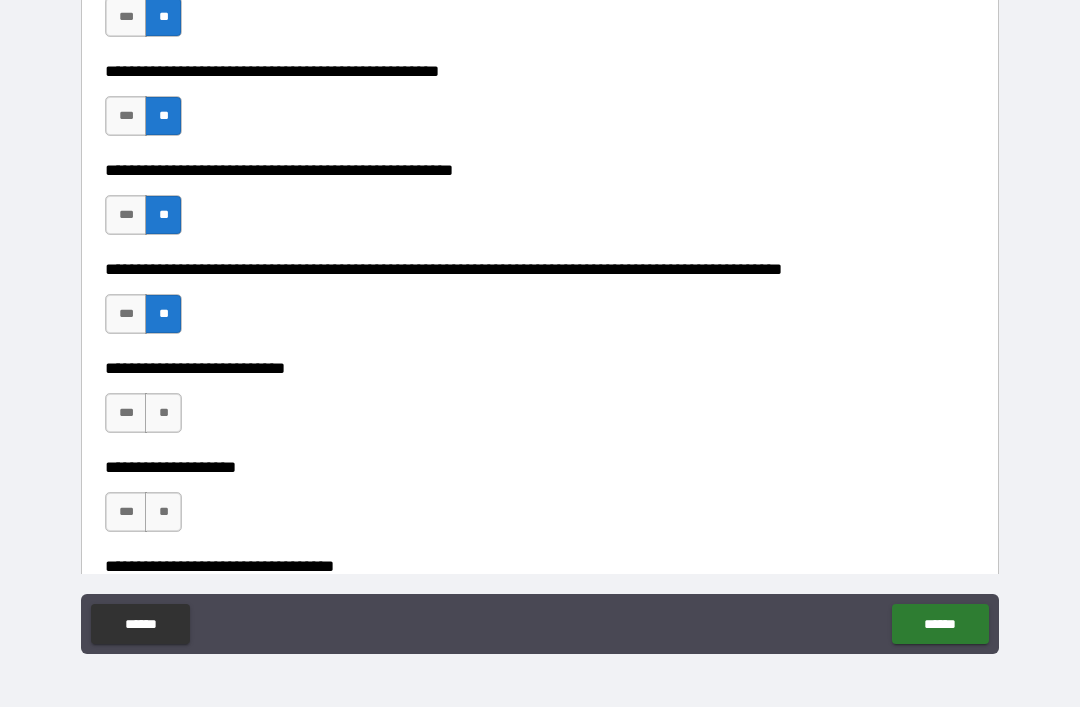 click on "**" at bounding box center [163, 413] 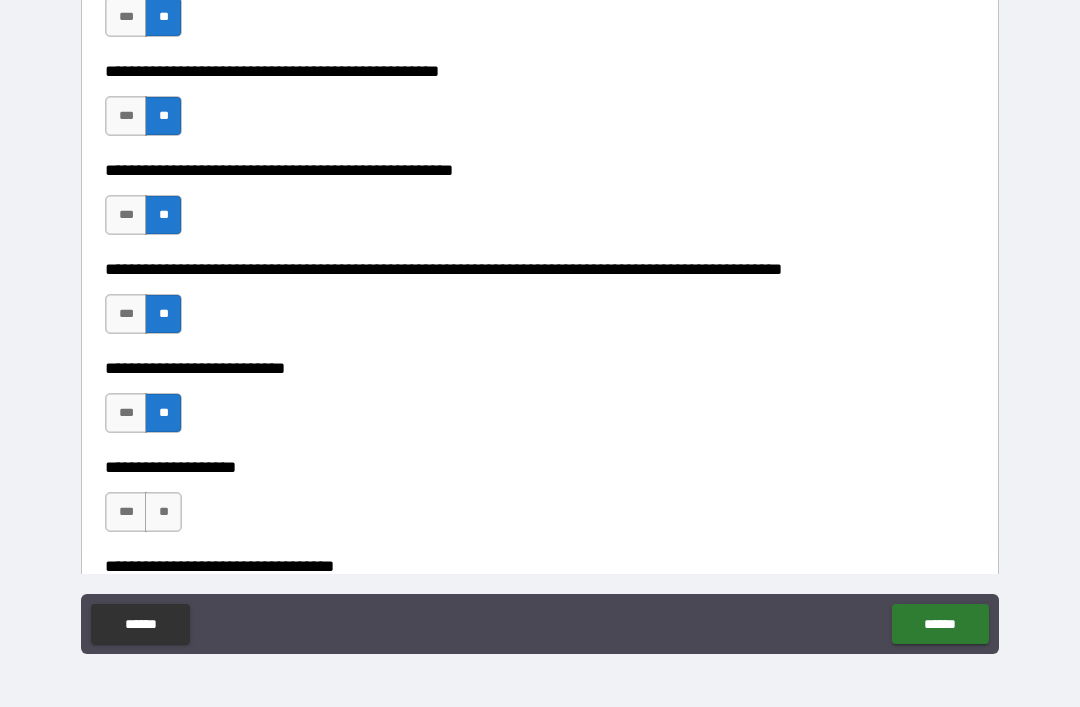 click on "**" at bounding box center [163, 512] 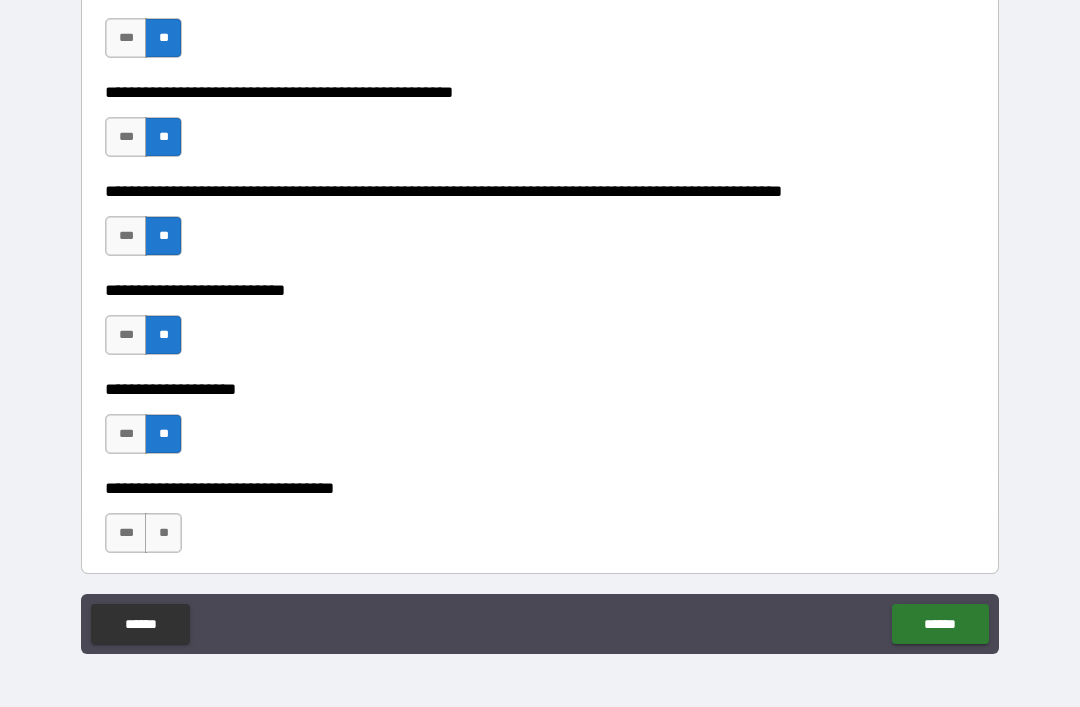 scroll, scrollTop: 861, scrollLeft: 0, axis: vertical 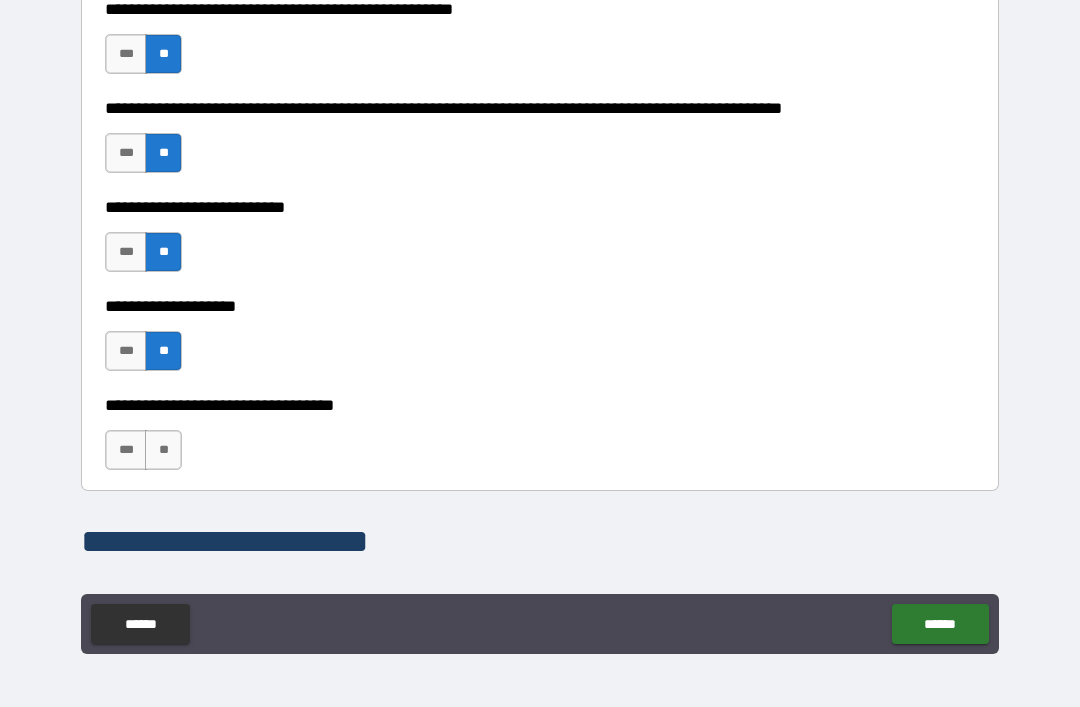 click on "**" at bounding box center [163, 450] 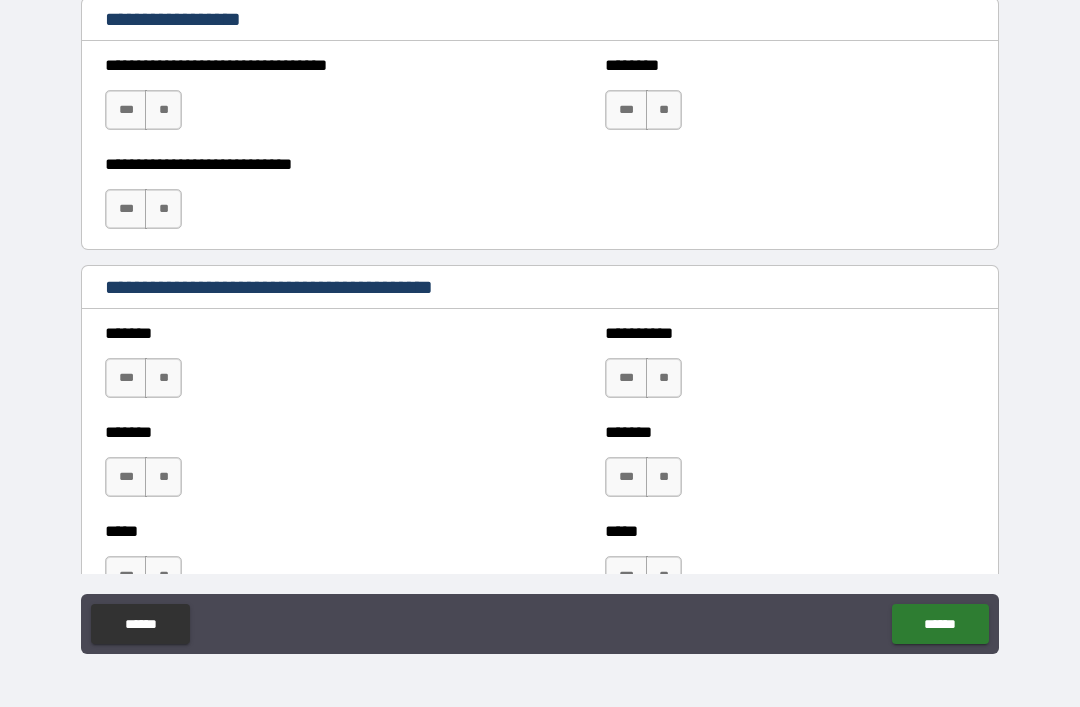 scroll, scrollTop: 1440, scrollLeft: 0, axis: vertical 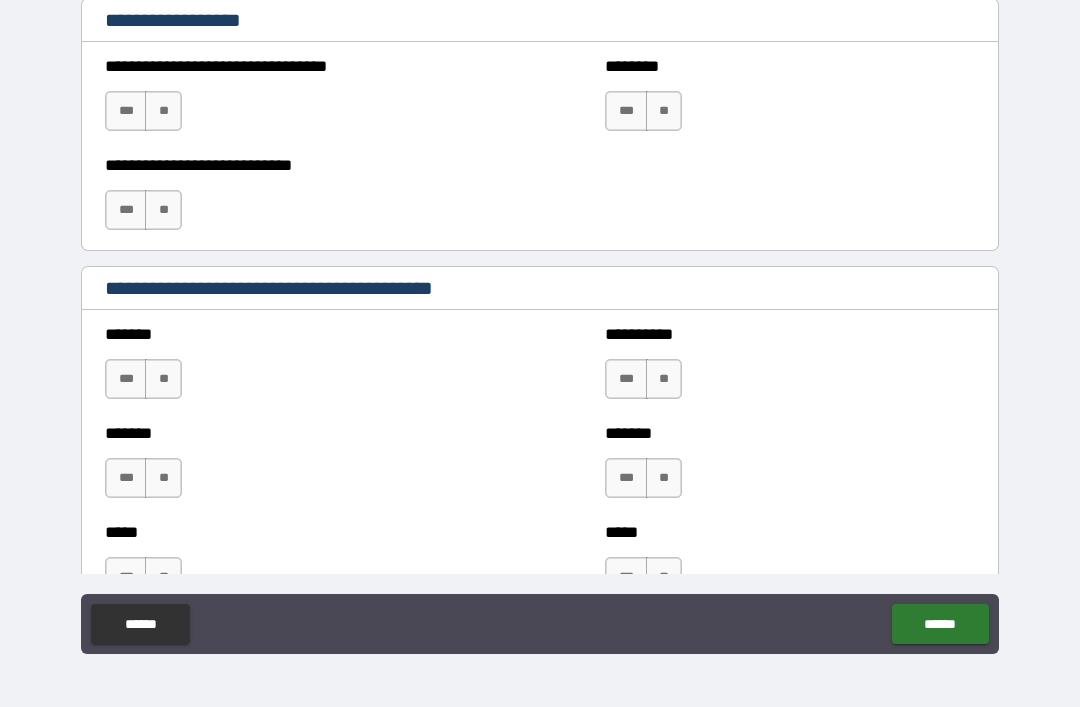 click on "**" at bounding box center (163, 111) 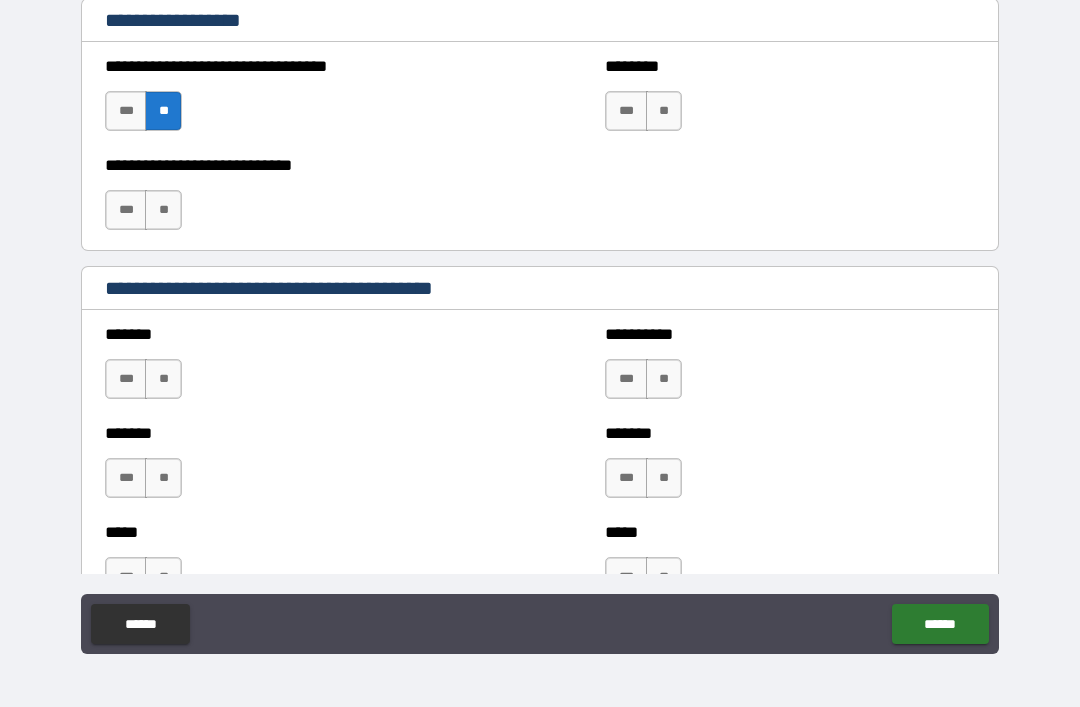 click on "**" at bounding box center [163, 210] 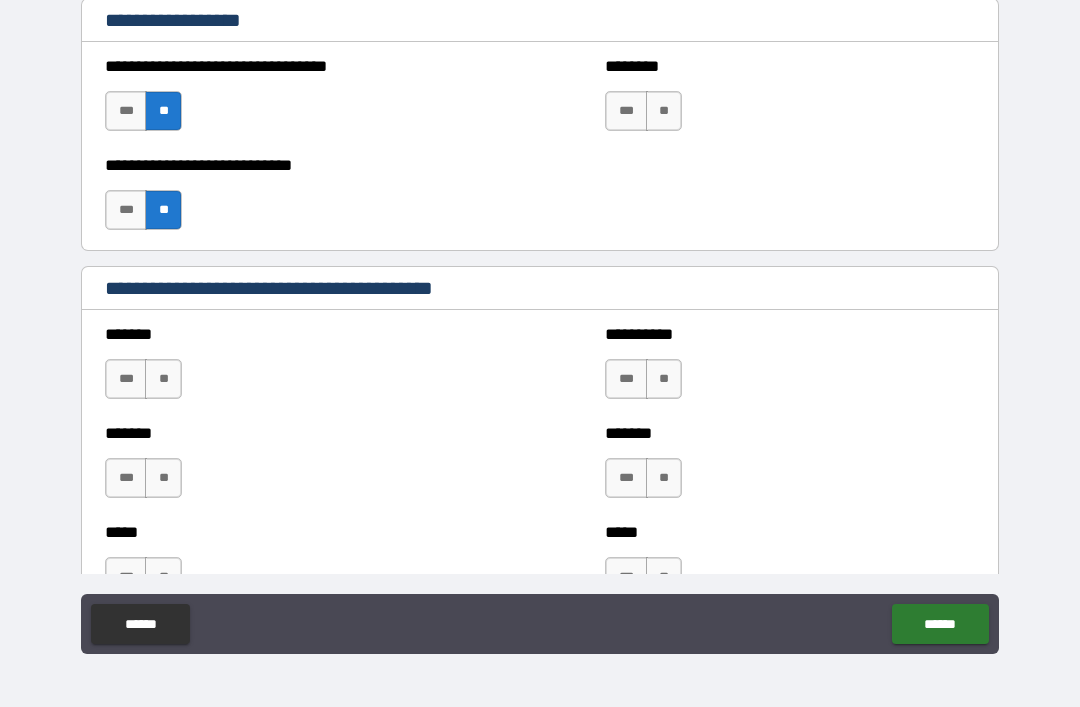 click on "**" at bounding box center [664, 111] 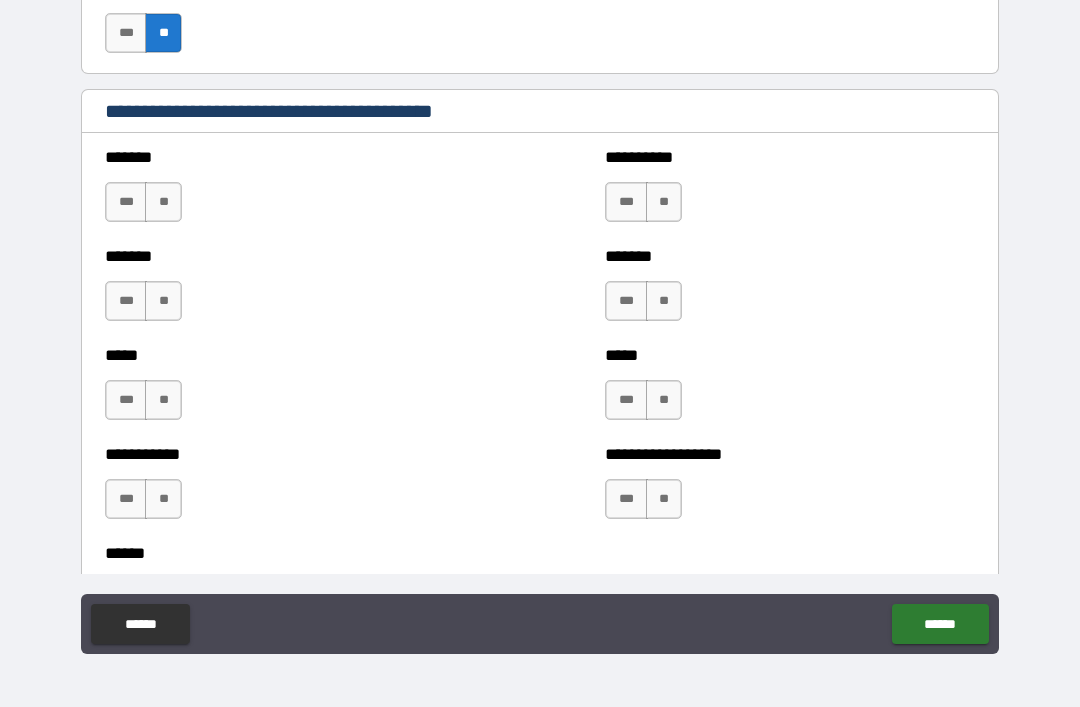 scroll, scrollTop: 1719, scrollLeft: 0, axis: vertical 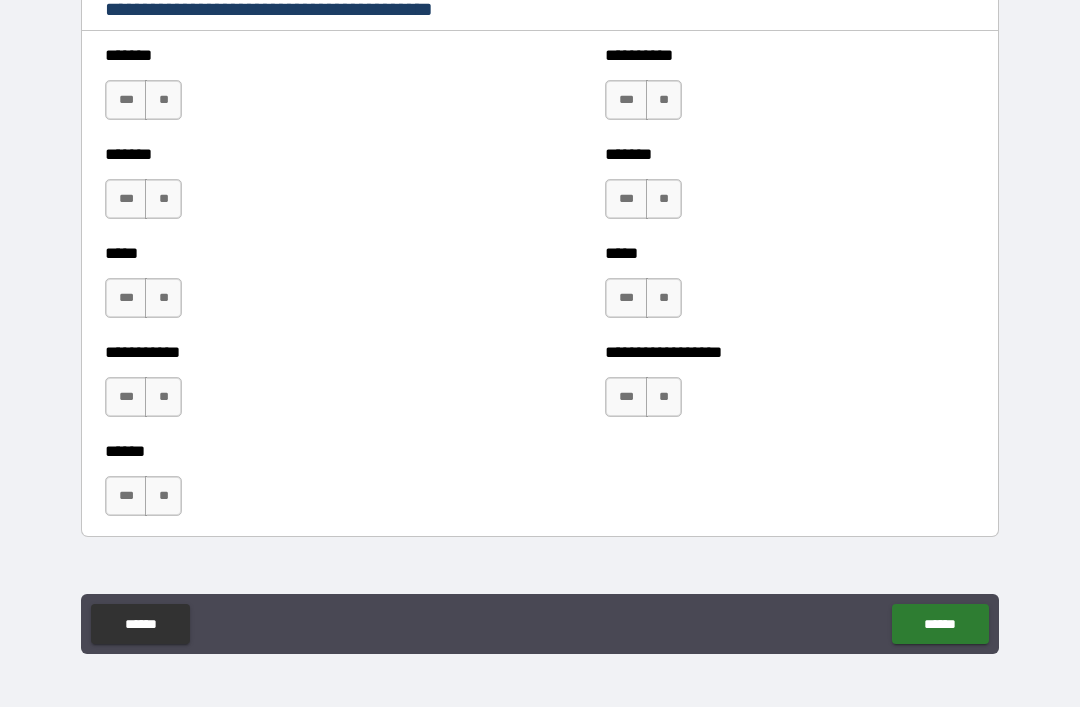 click on "**" at bounding box center [163, 100] 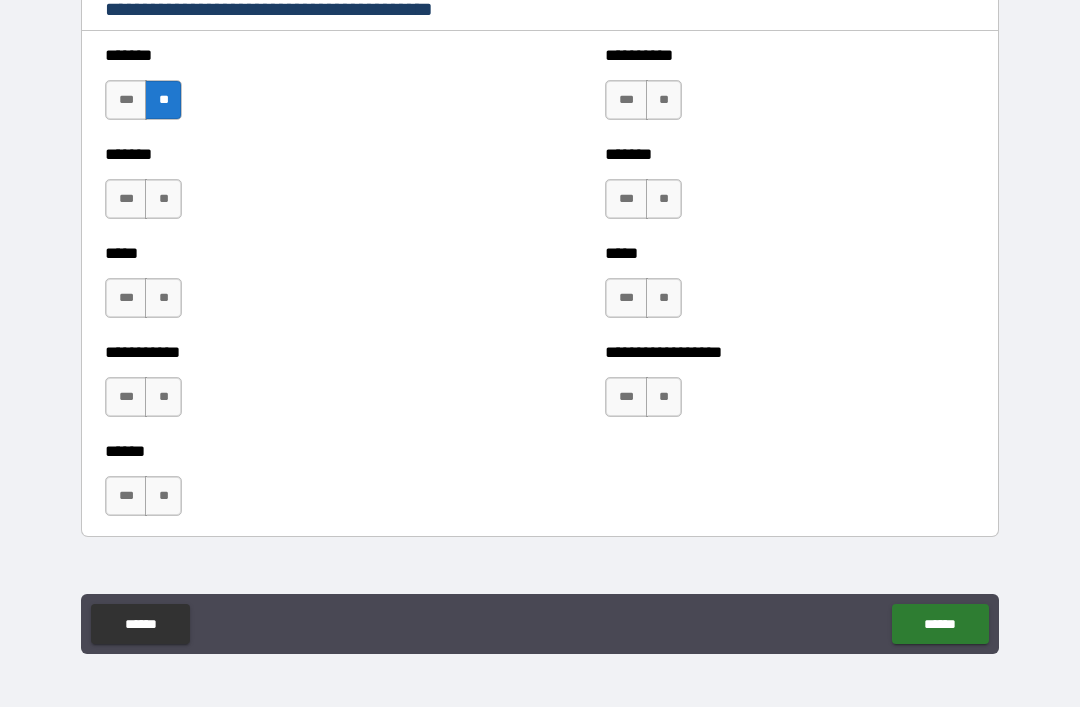 click on "**" at bounding box center (163, 199) 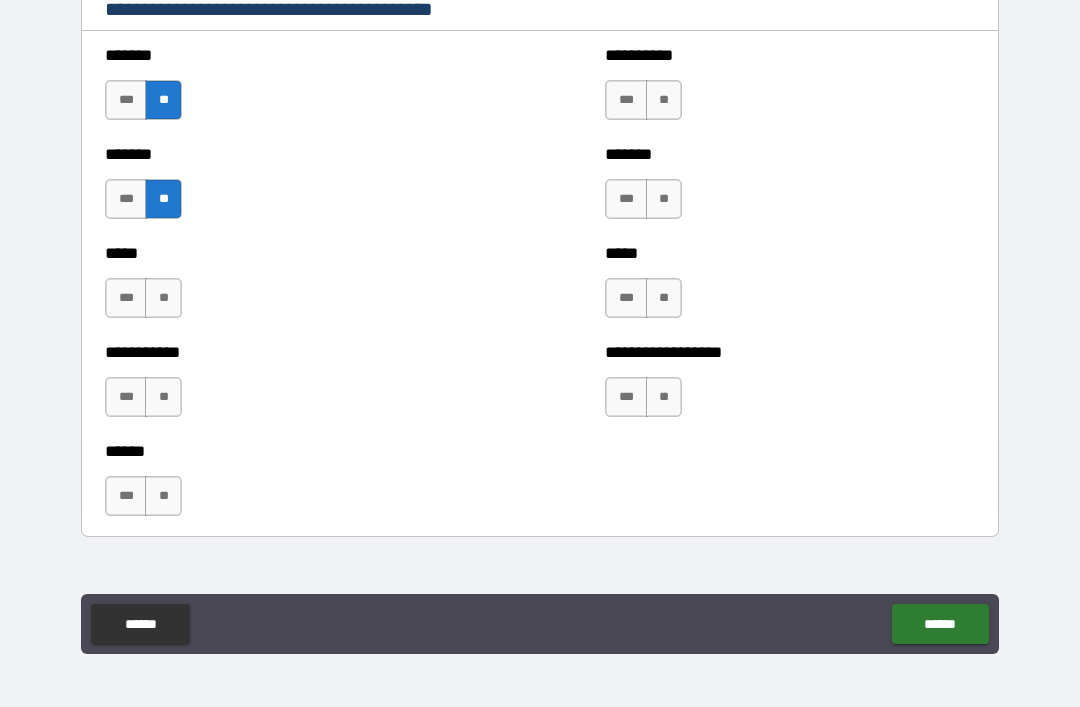 click on "**" at bounding box center [163, 298] 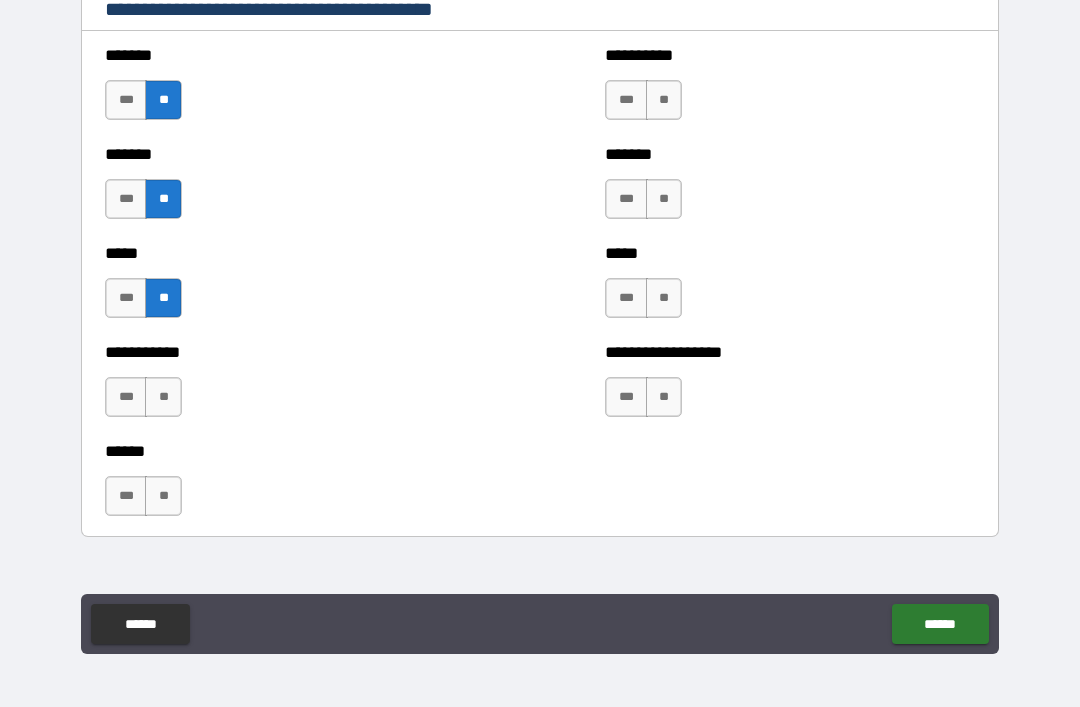 click on "**" at bounding box center (163, 397) 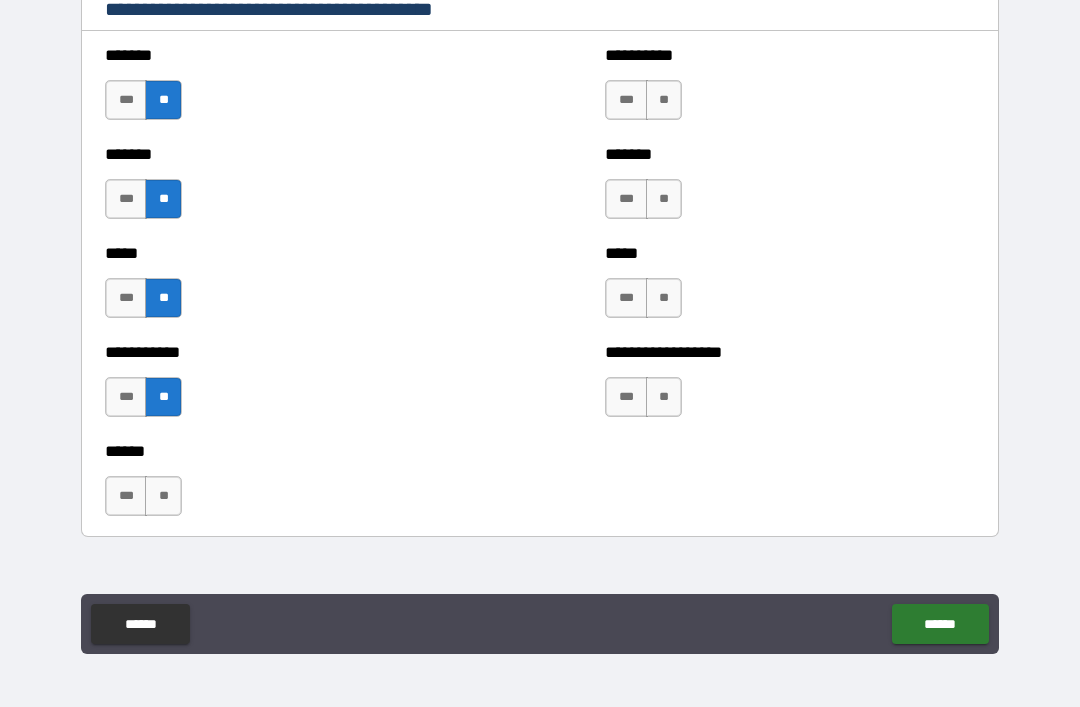 click on "**" at bounding box center [163, 496] 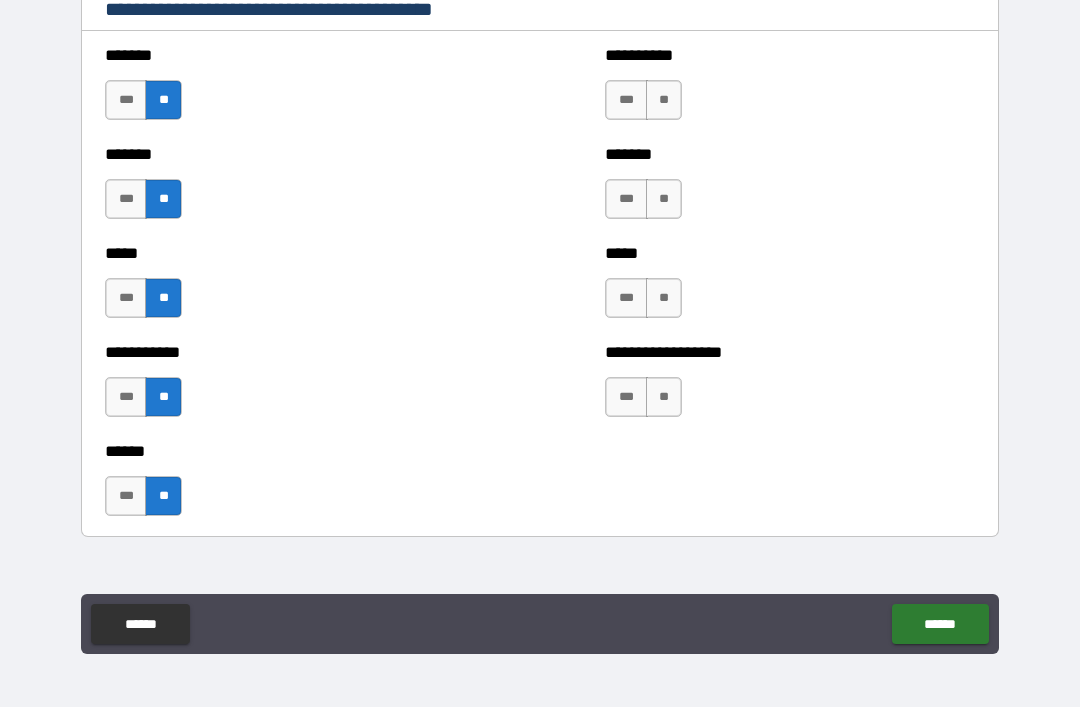 click on "**" at bounding box center (664, 397) 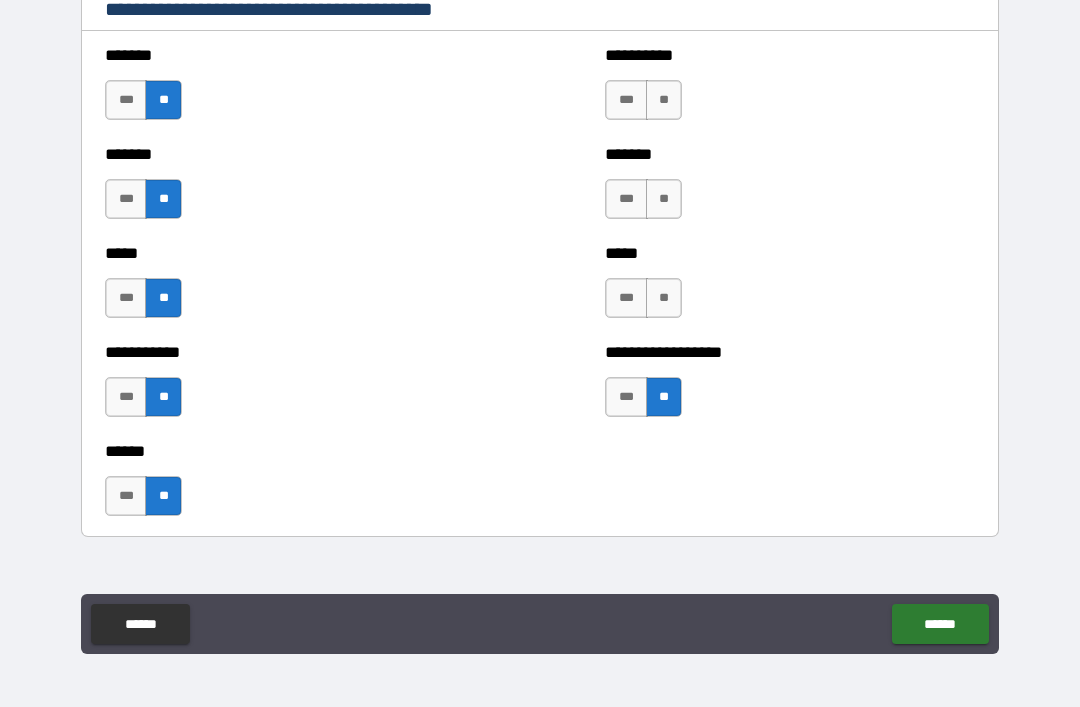 click on "**" at bounding box center (664, 298) 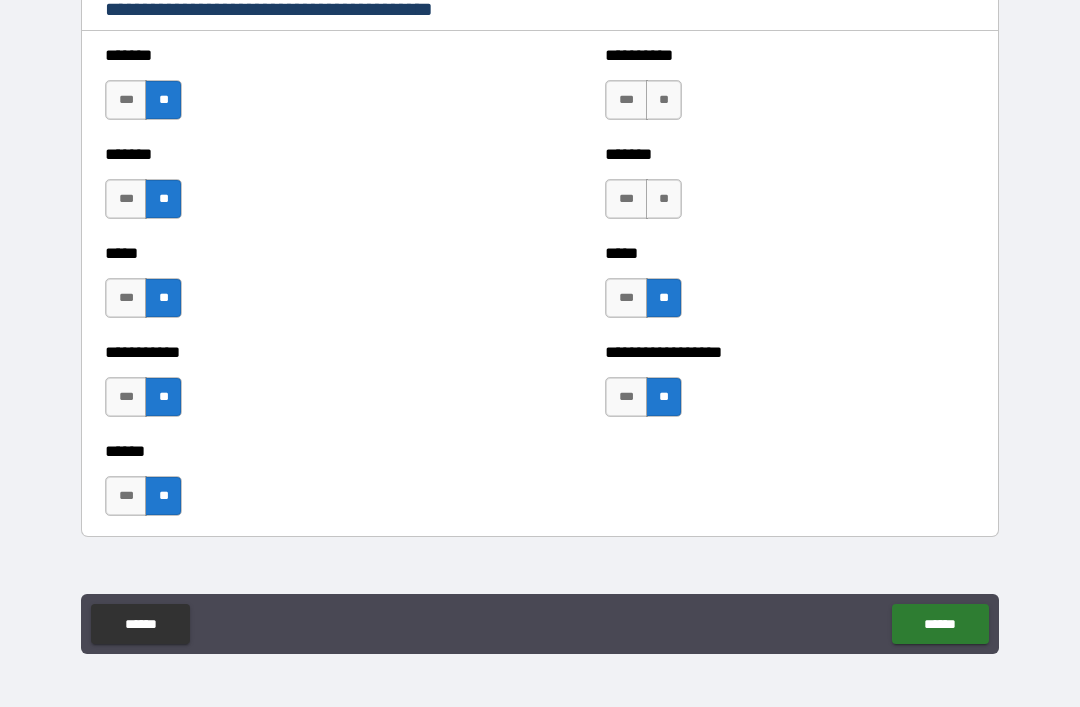 click on "**" at bounding box center (664, 199) 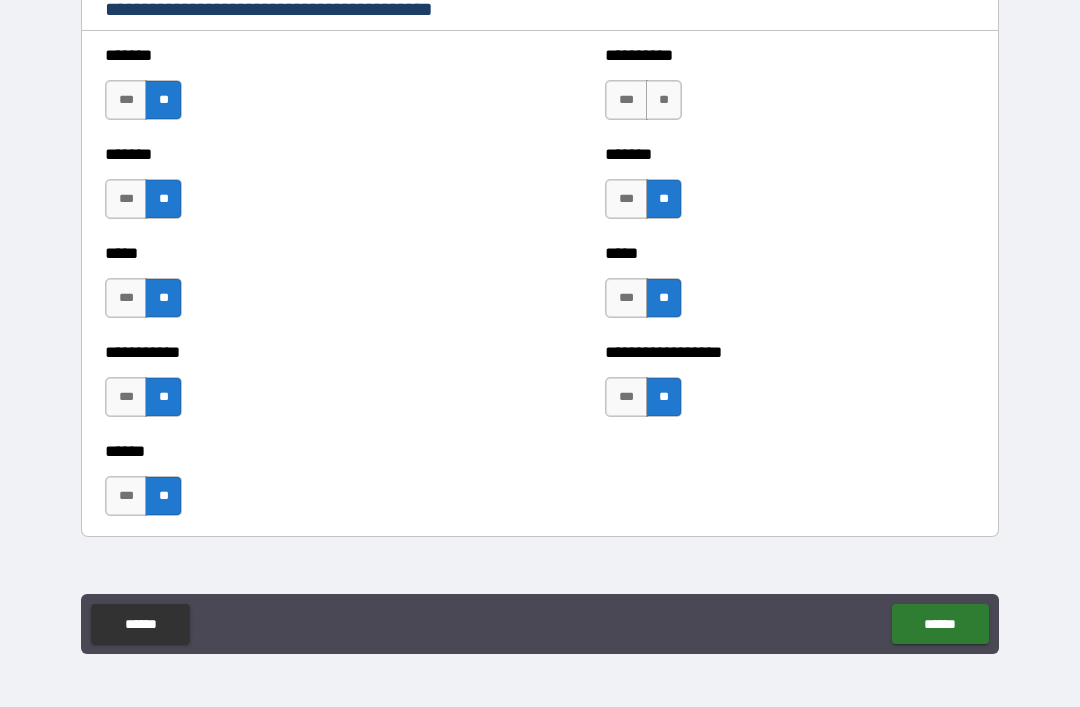 click on "**" at bounding box center [664, 100] 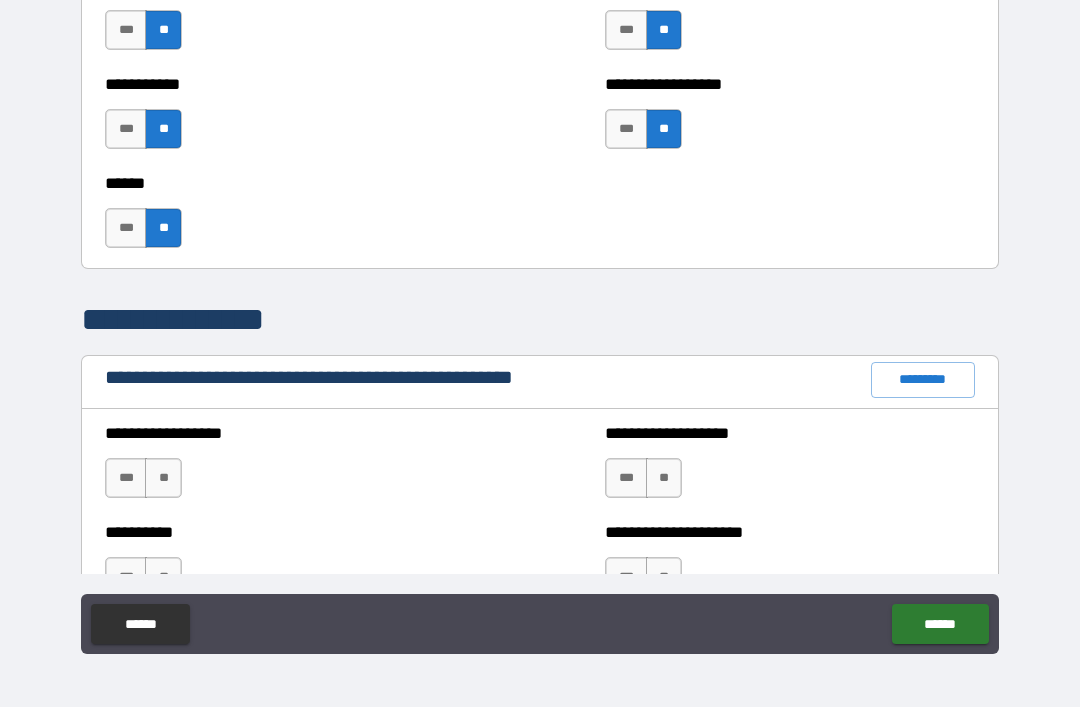 scroll, scrollTop: 2090, scrollLeft: 0, axis: vertical 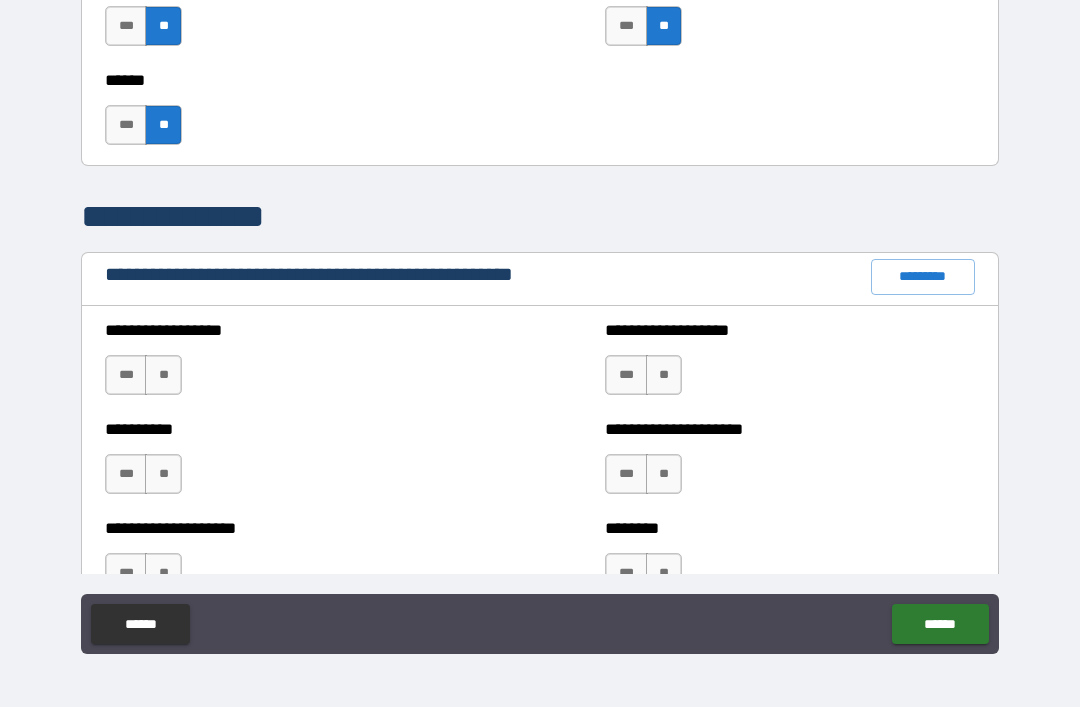 click on "*********" at bounding box center [923, 277] 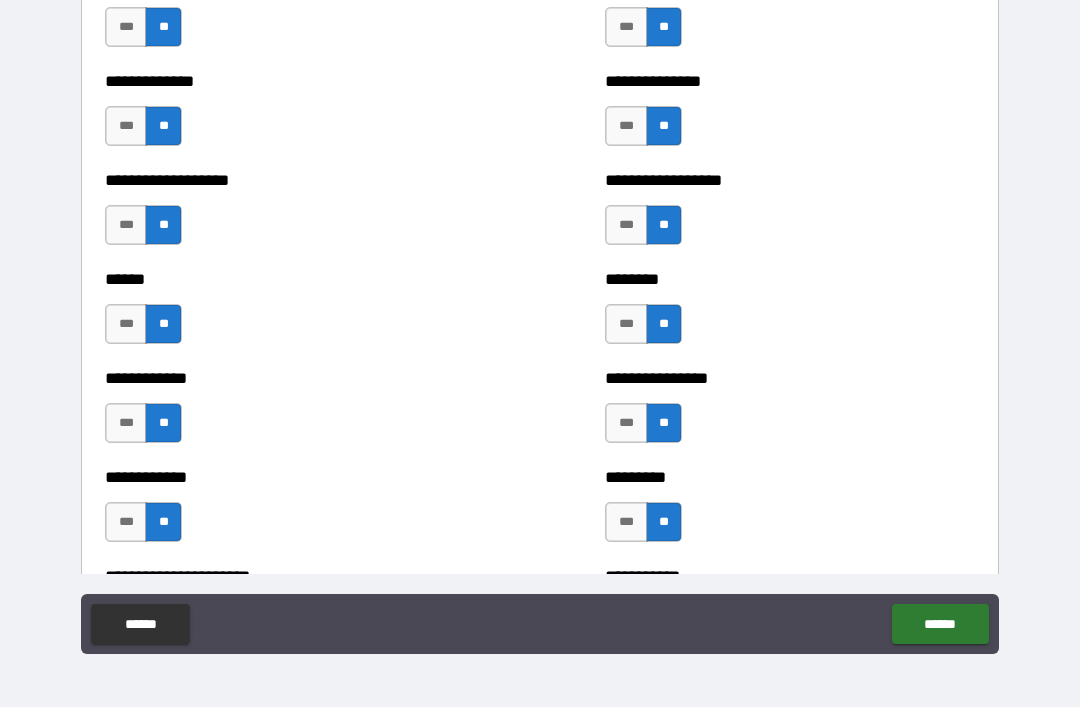 scroll, scrollTop: 4863, scrollLeft: 0, axis: vertical 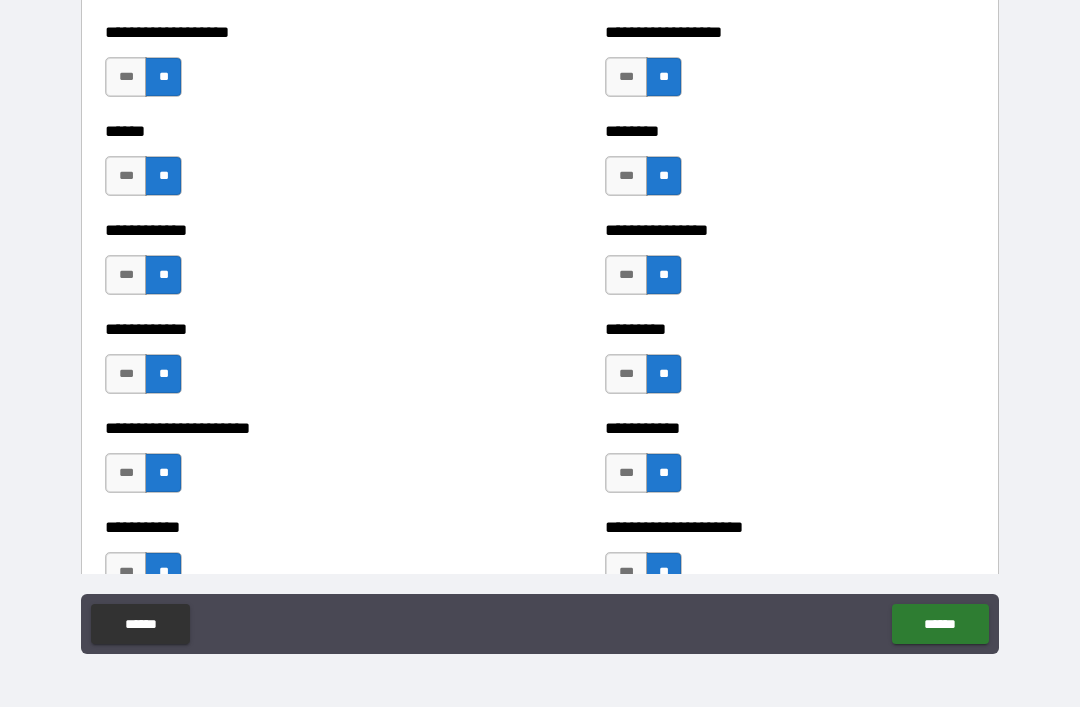 click on "***" at bounding box center [626, 275] 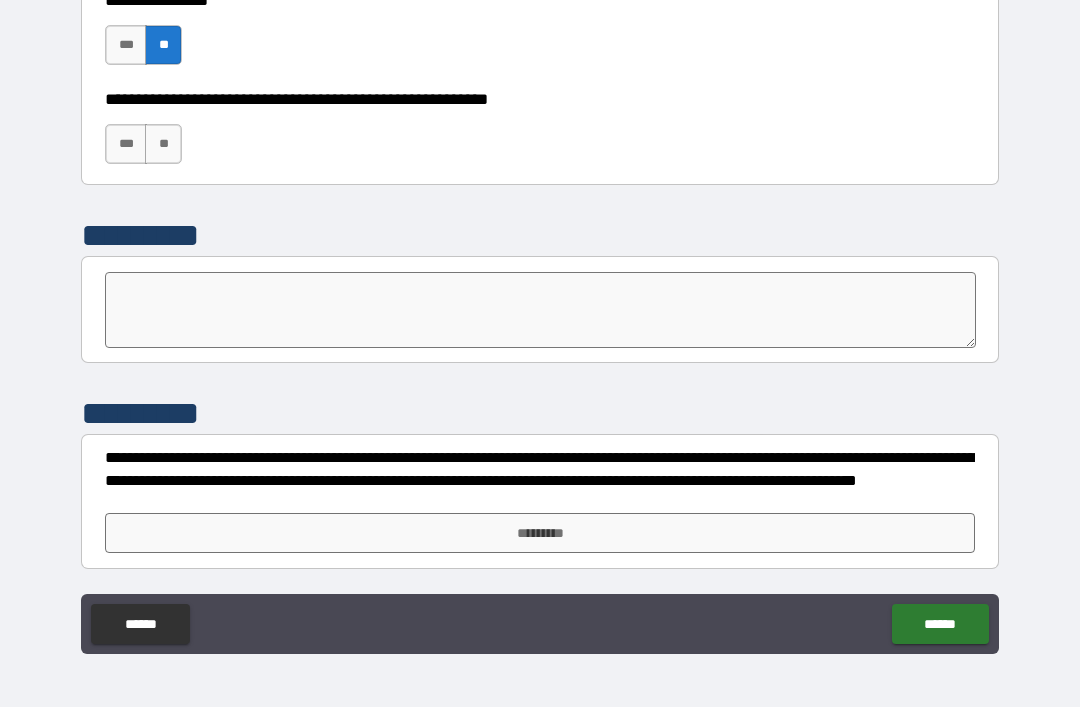scroll, scrollTop: 6182, scrollLeft: 0, axis: vertical 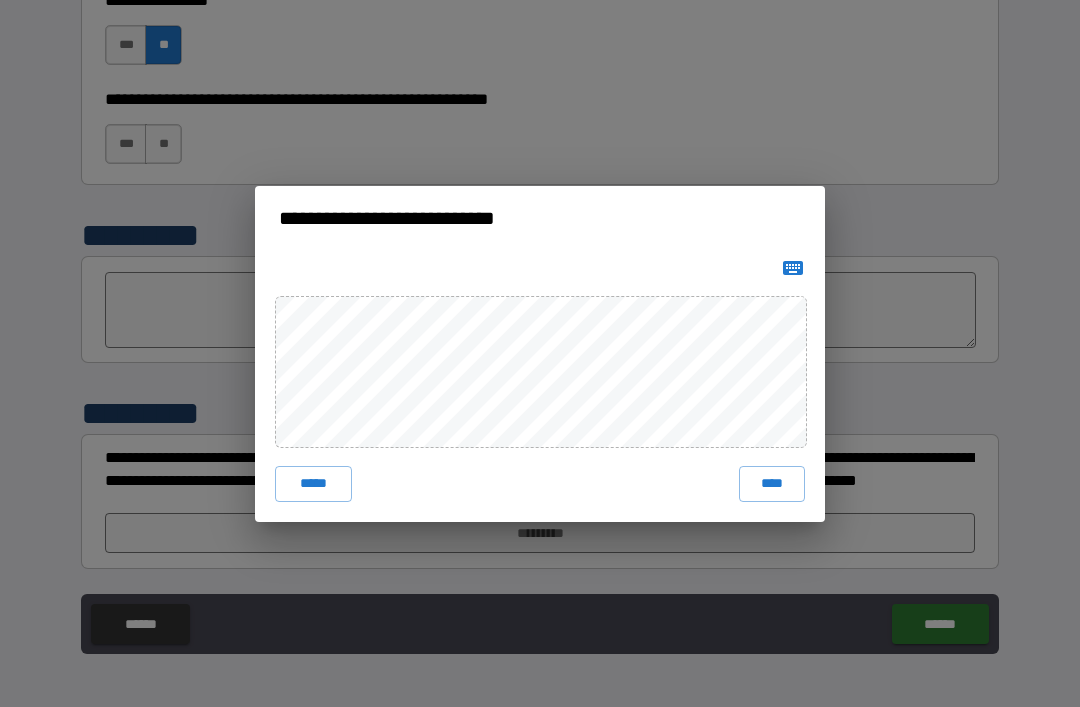 click on "****" at bounding box center [772, 484] 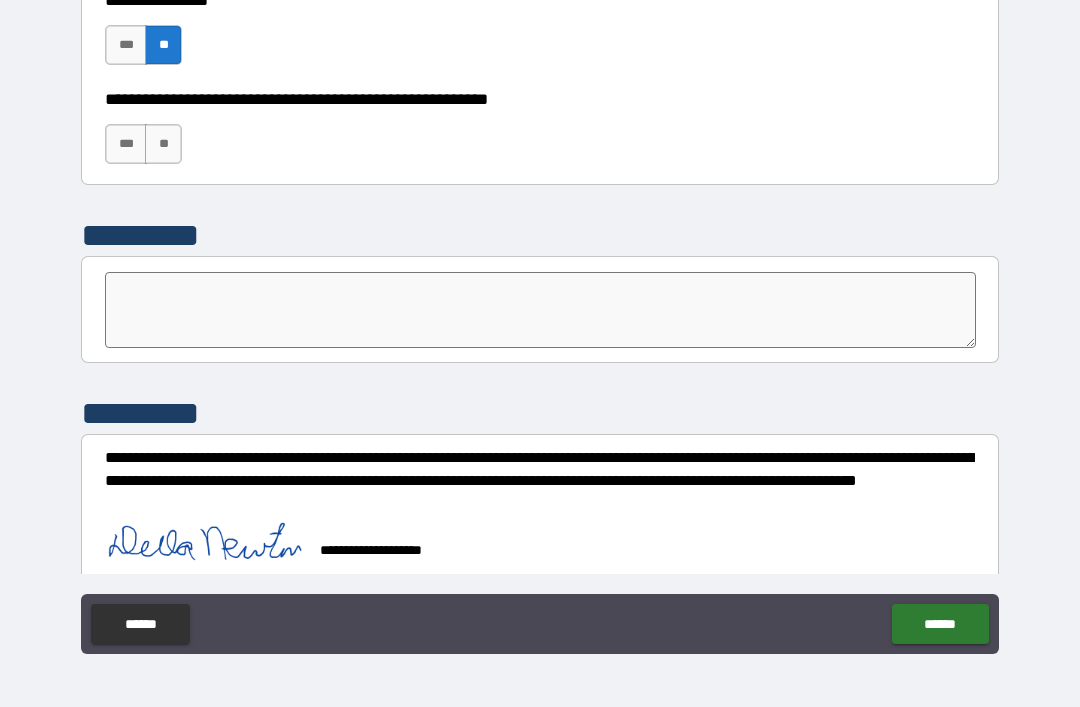click on "******" at bounding box center [940, 624] 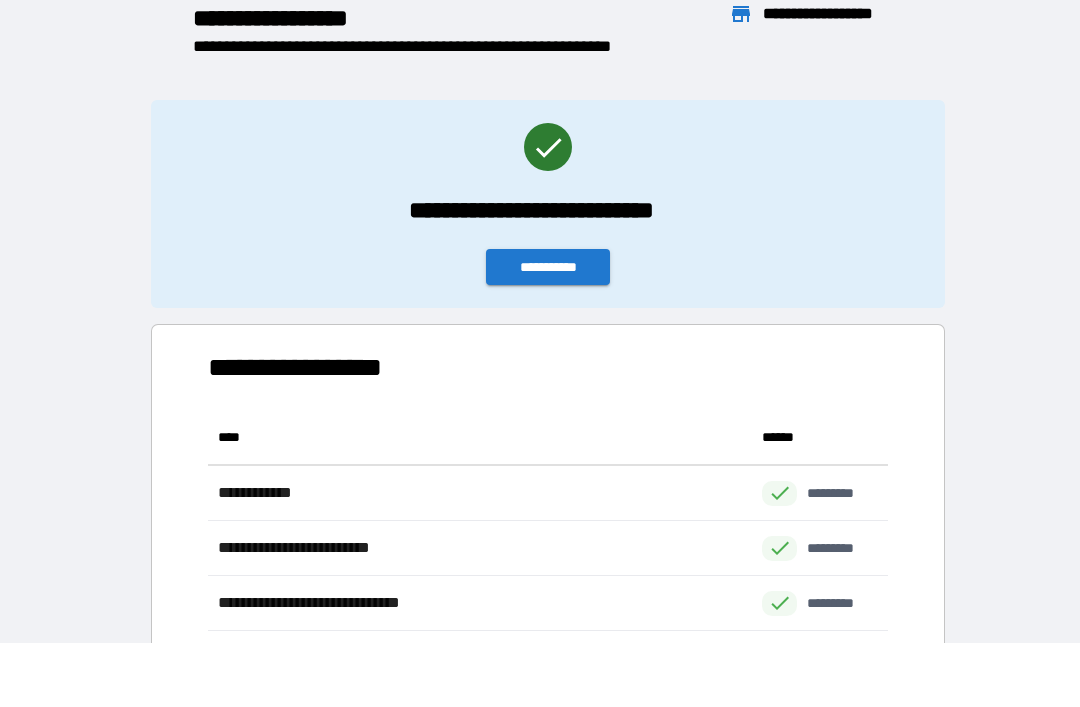 scroll, scrollTop: 221, scrollLeft: 680, axis: both 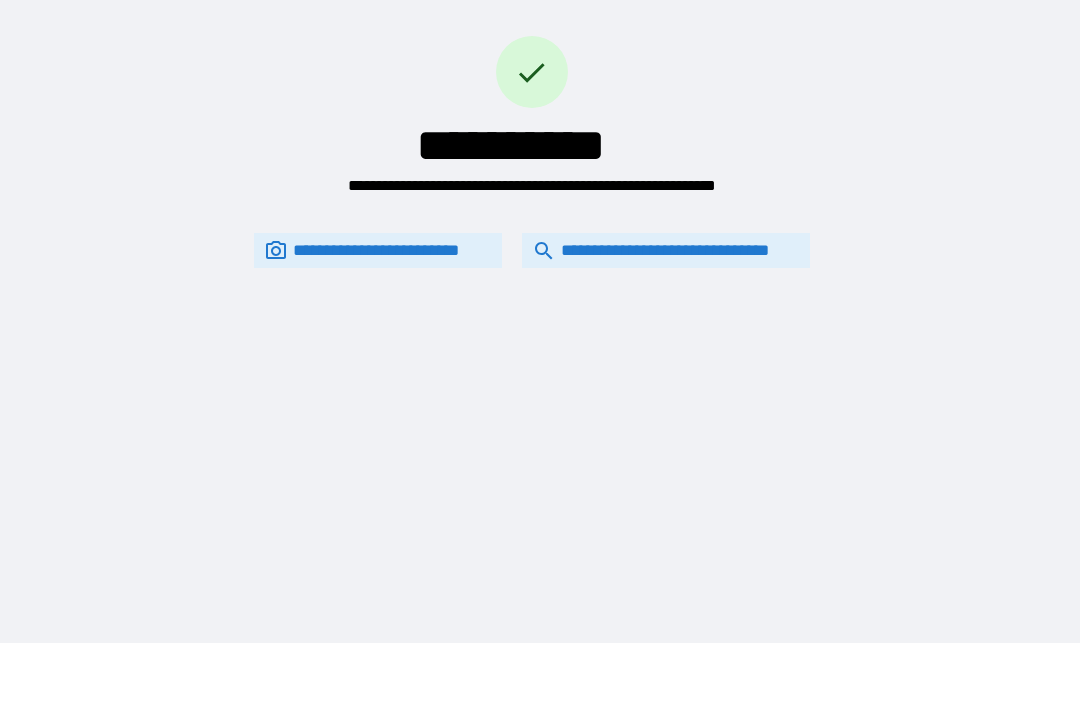 click on "**********" at bounding box center [666, 250] 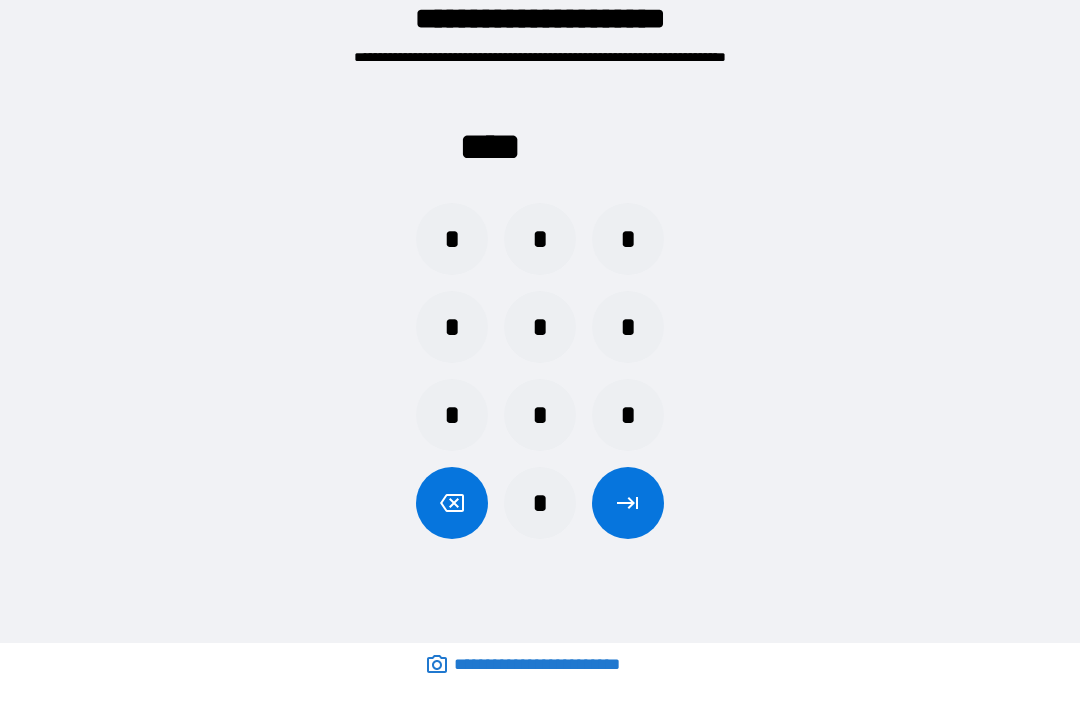 click on "*" at bounding box center [540, 239] 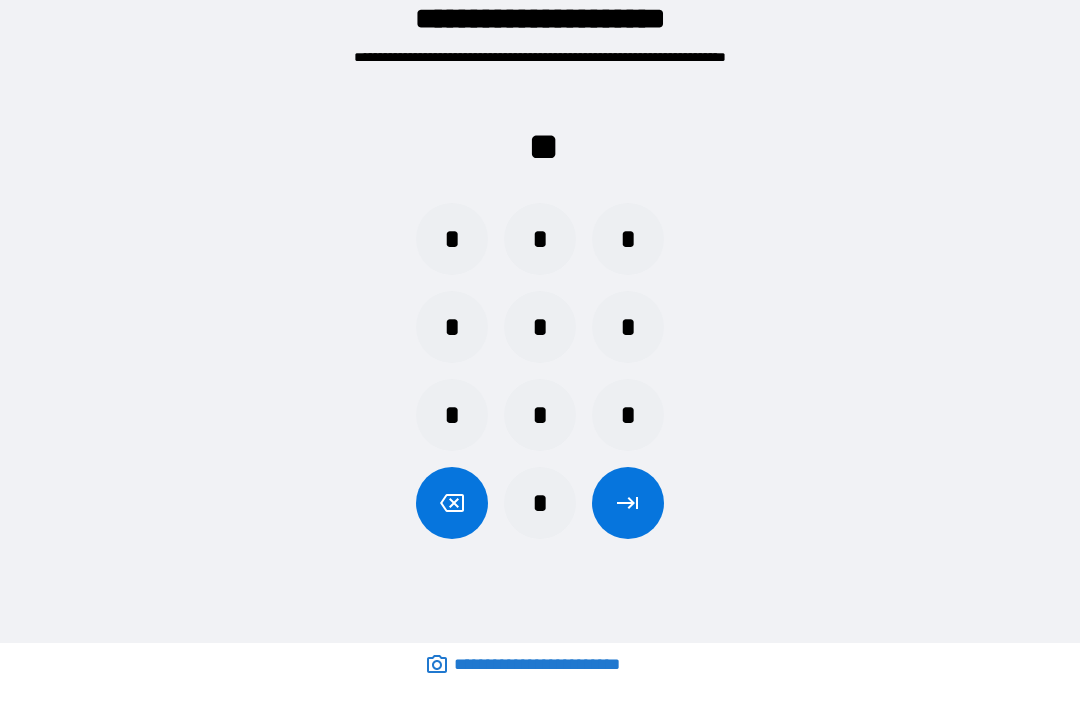 click on "*" at bounding box center (540, 327) 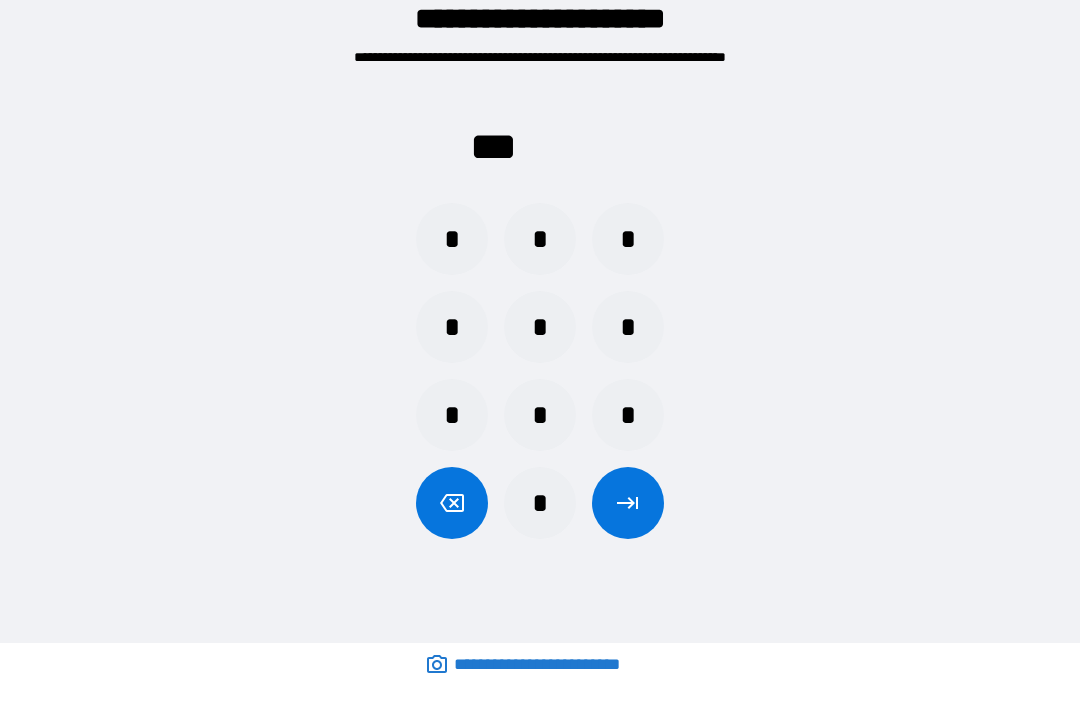 click on "*" at bounding box center (628, 327) 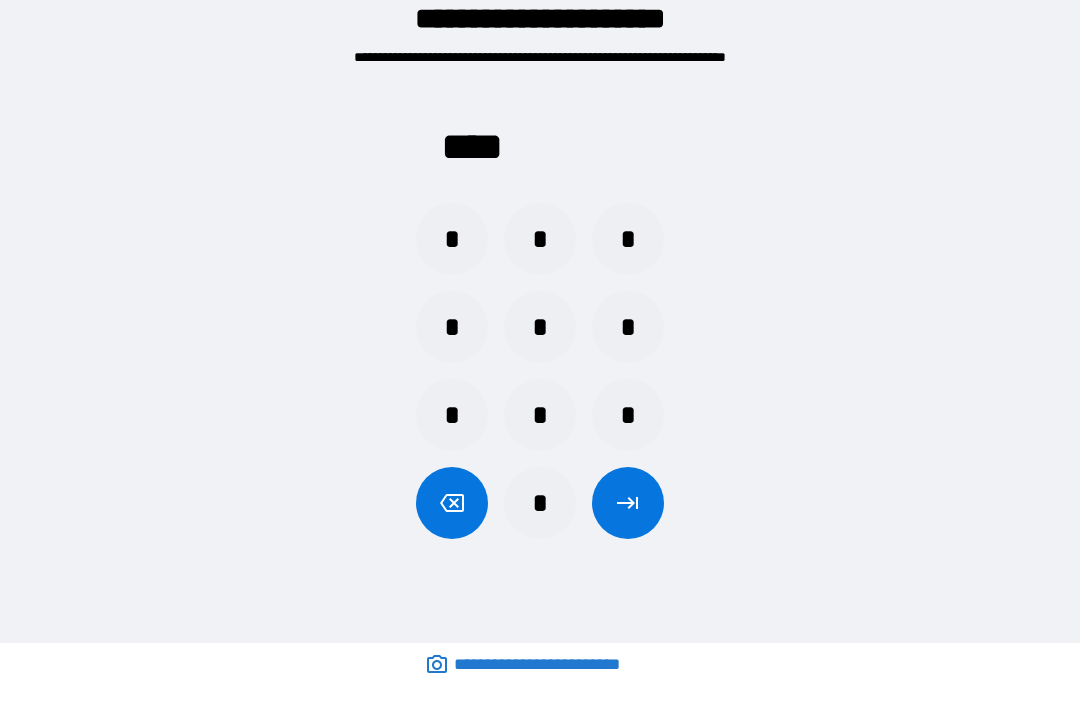 click at bounding box center [628, 503] 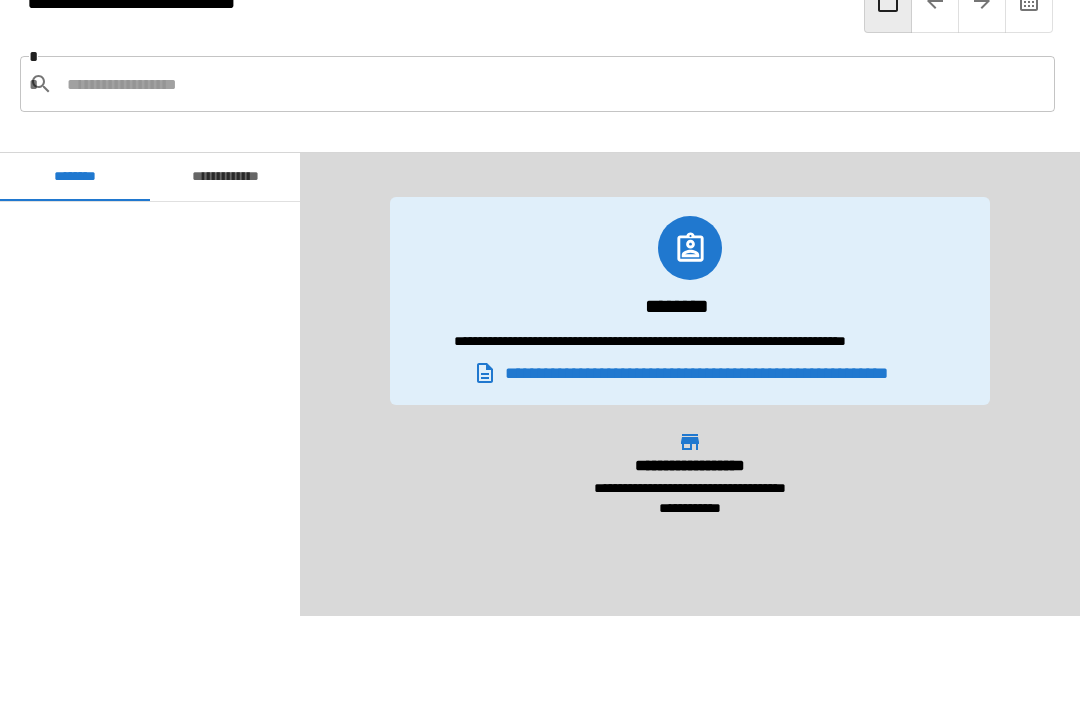 scroll, scrollTop: 960, scrollLeft: 0, axis: vertical 